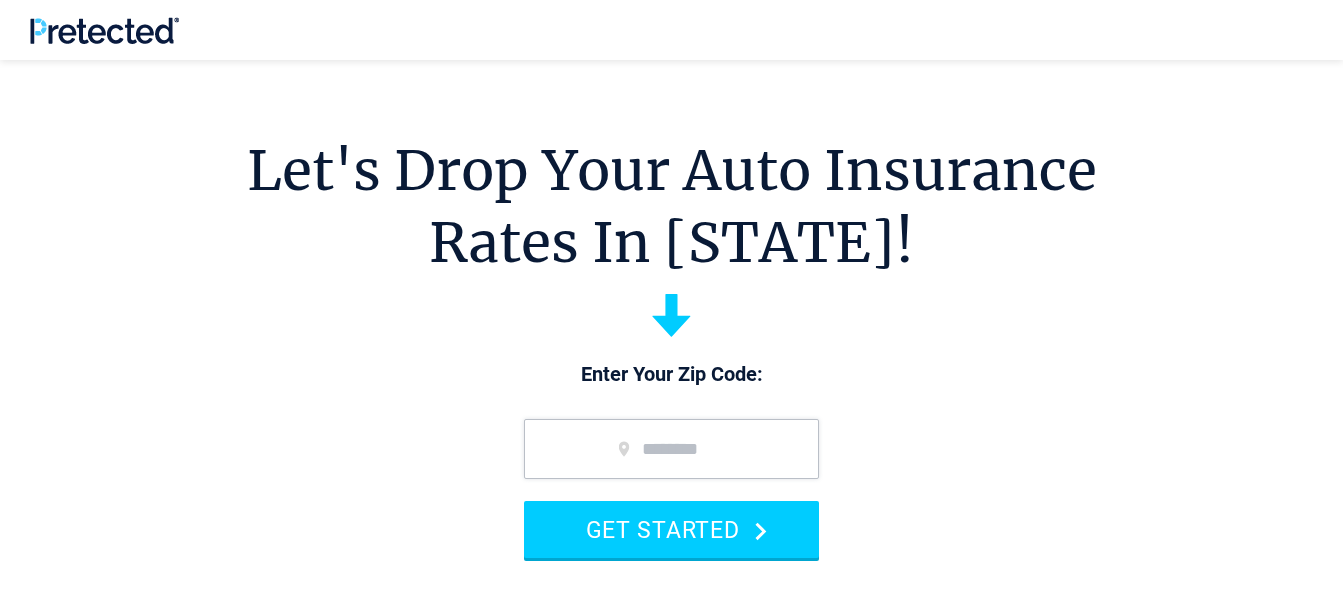 scroll, scrollTop: 264, scrollLeft: 0, axis: vertical 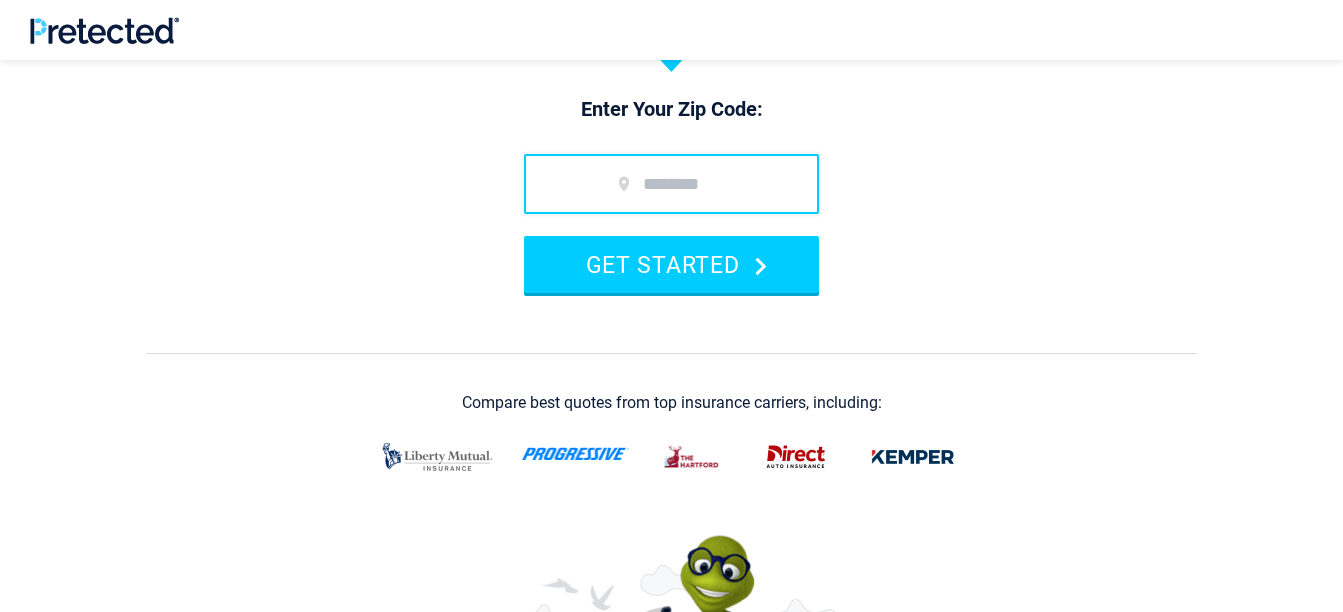 click at bounding box center [671, 184] 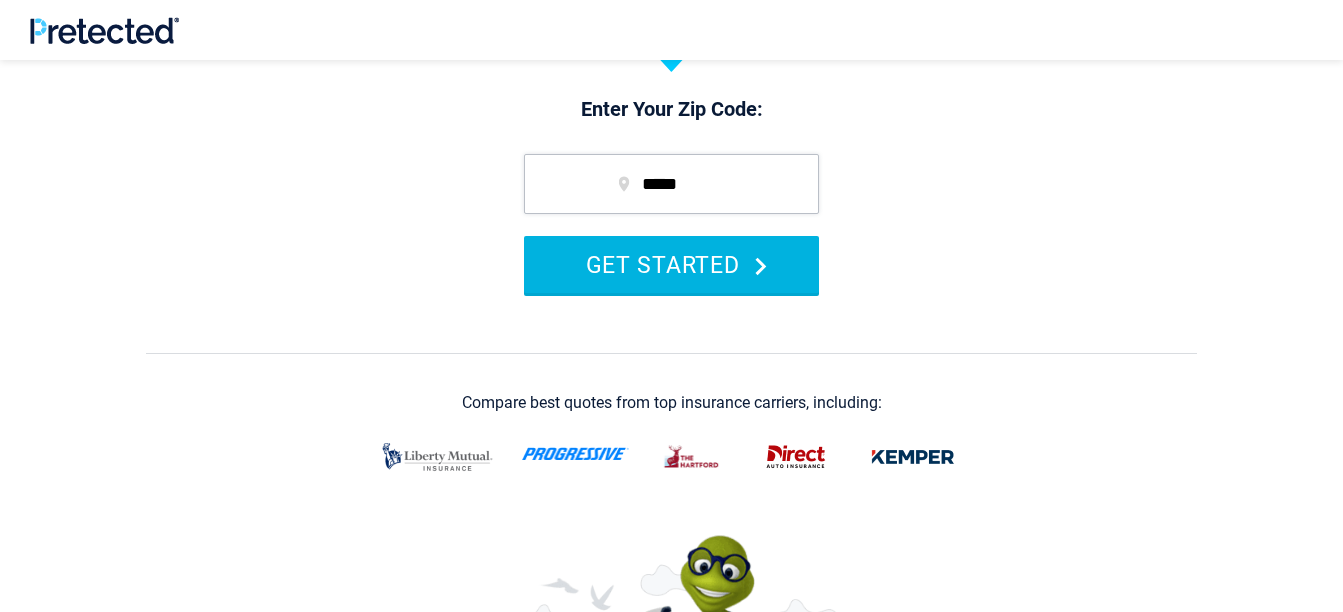 click on "GET STARTED" at bounding box center (671, 264) 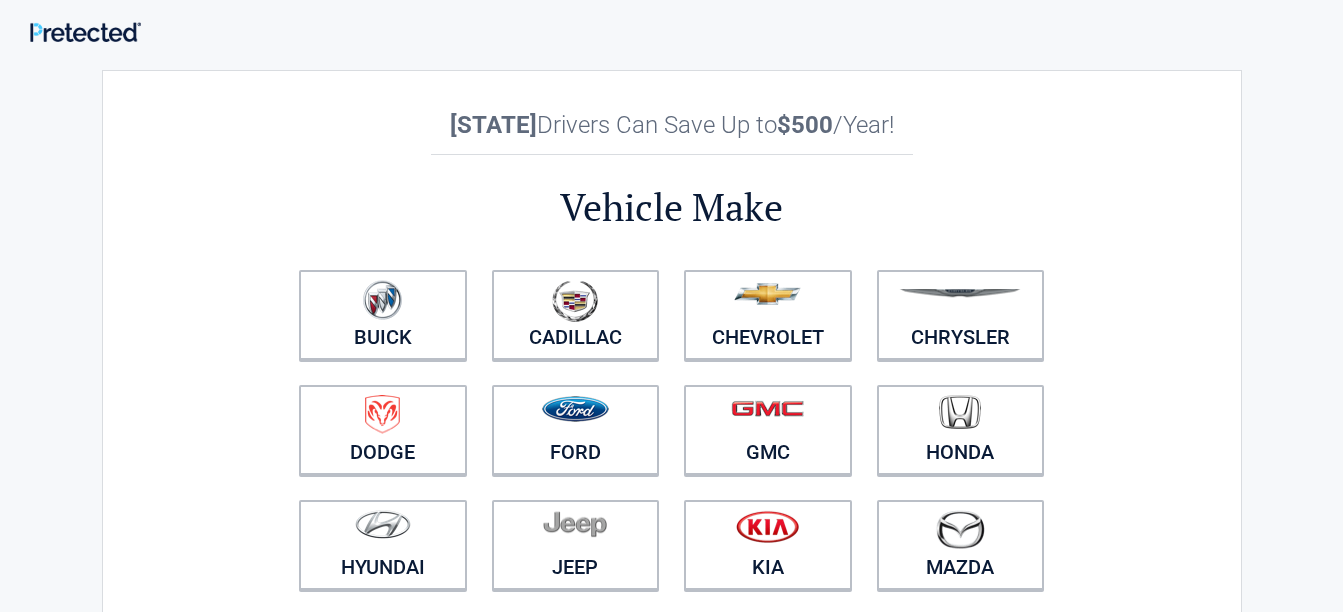 scroll, scrollTop: 0, scrollLeft: 0, axis: both 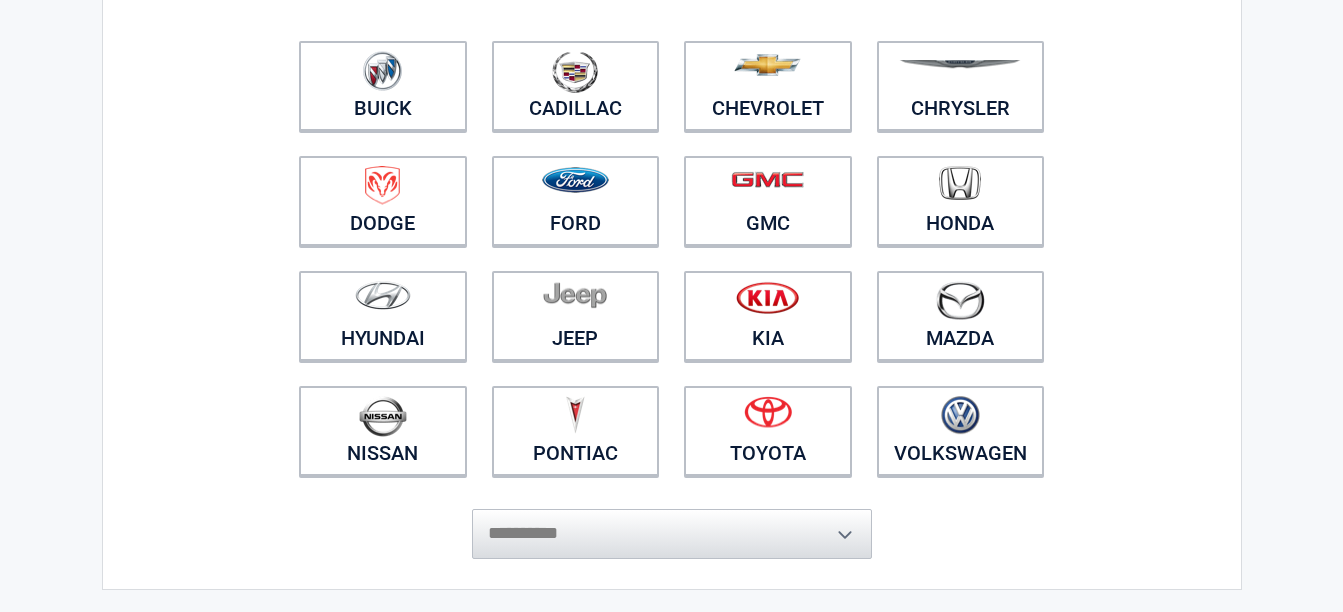 click on "**********" at bounding box center (672, 524) 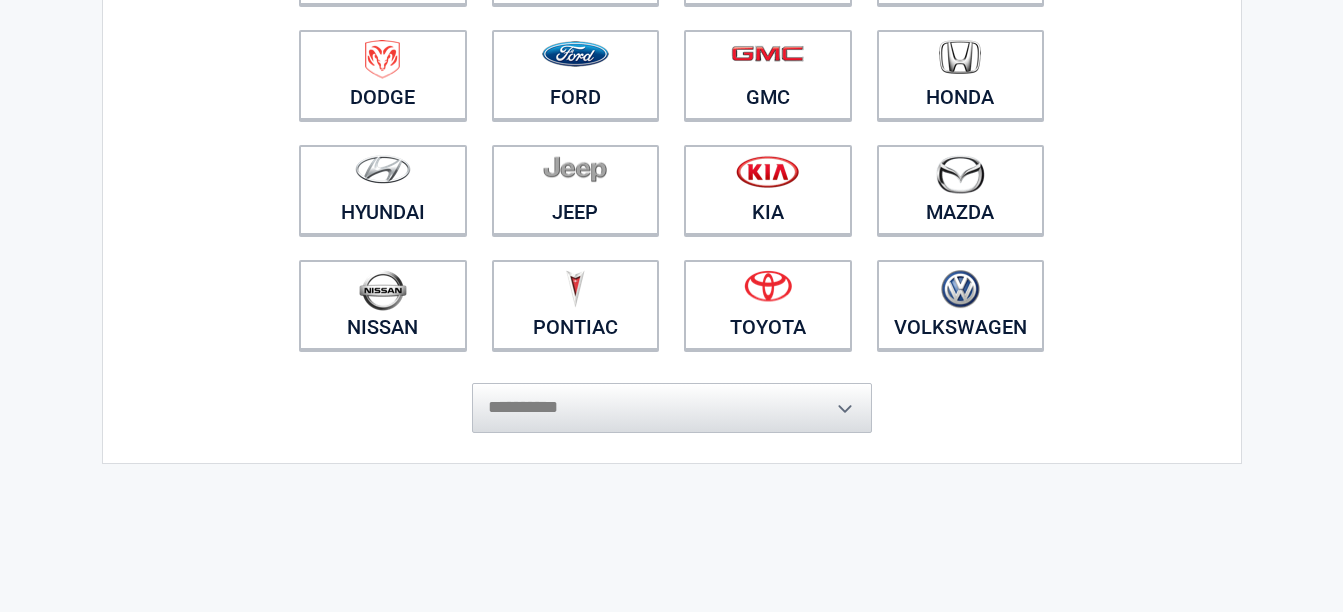 scroll, scrollTop: 356, scrollLeft: 0, axis: vertical 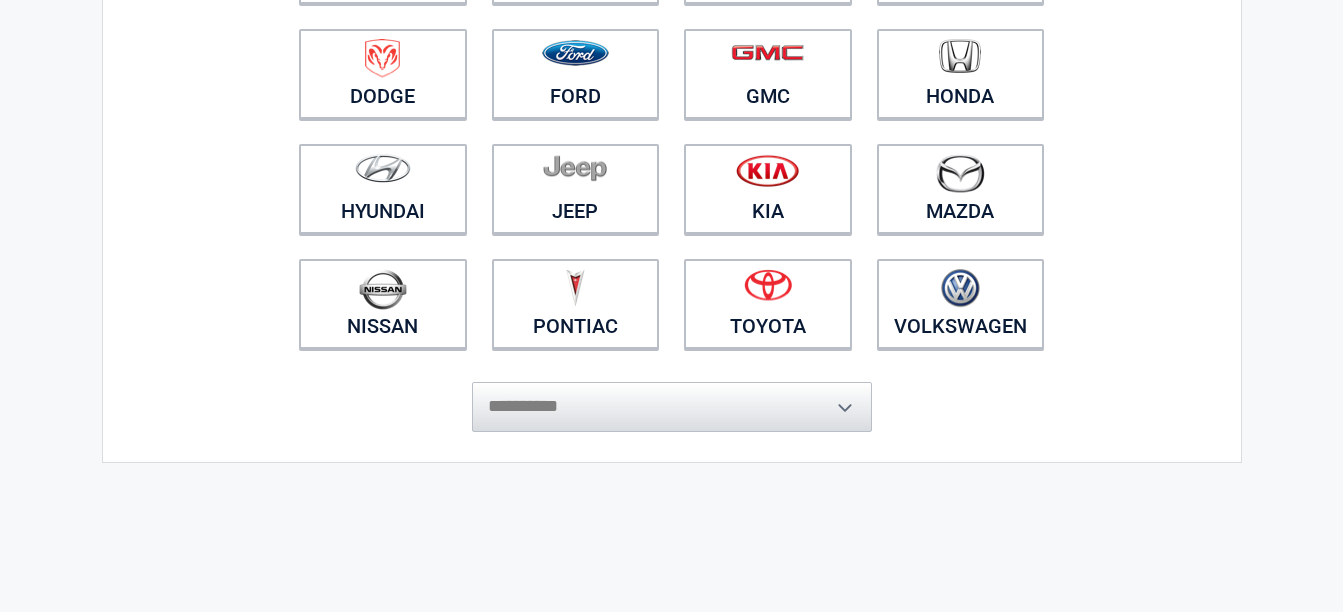 click on "**********" at bounding box center (672, 397) 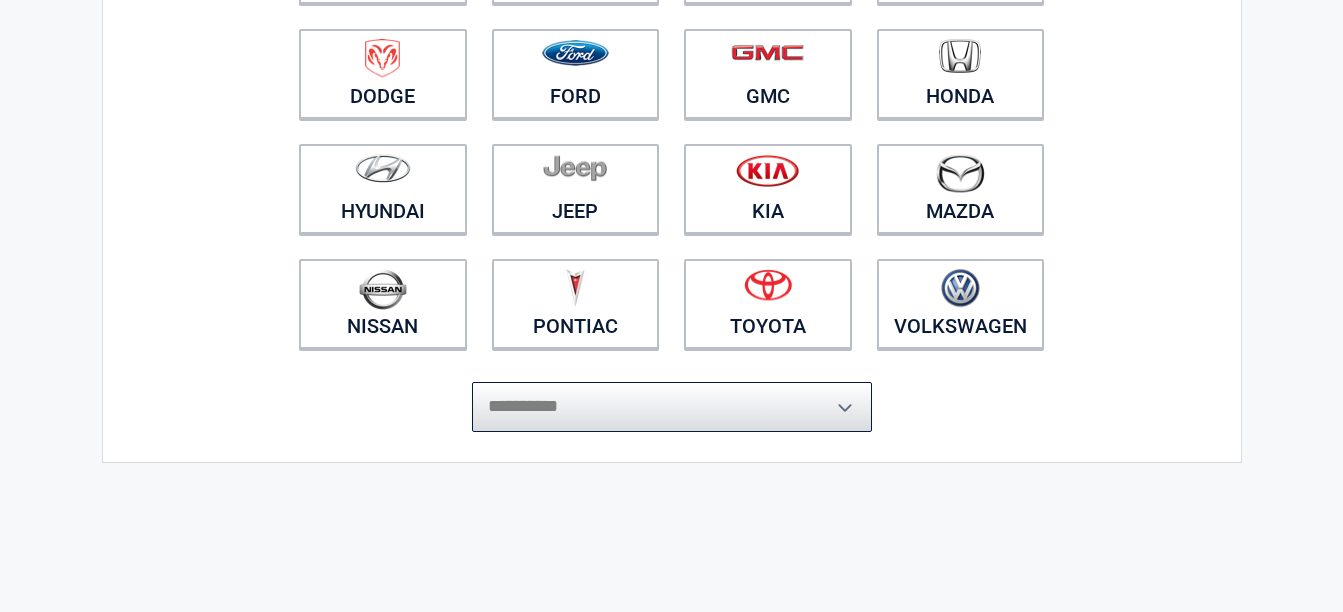 click on "**********" at bounding box center [672, 407] 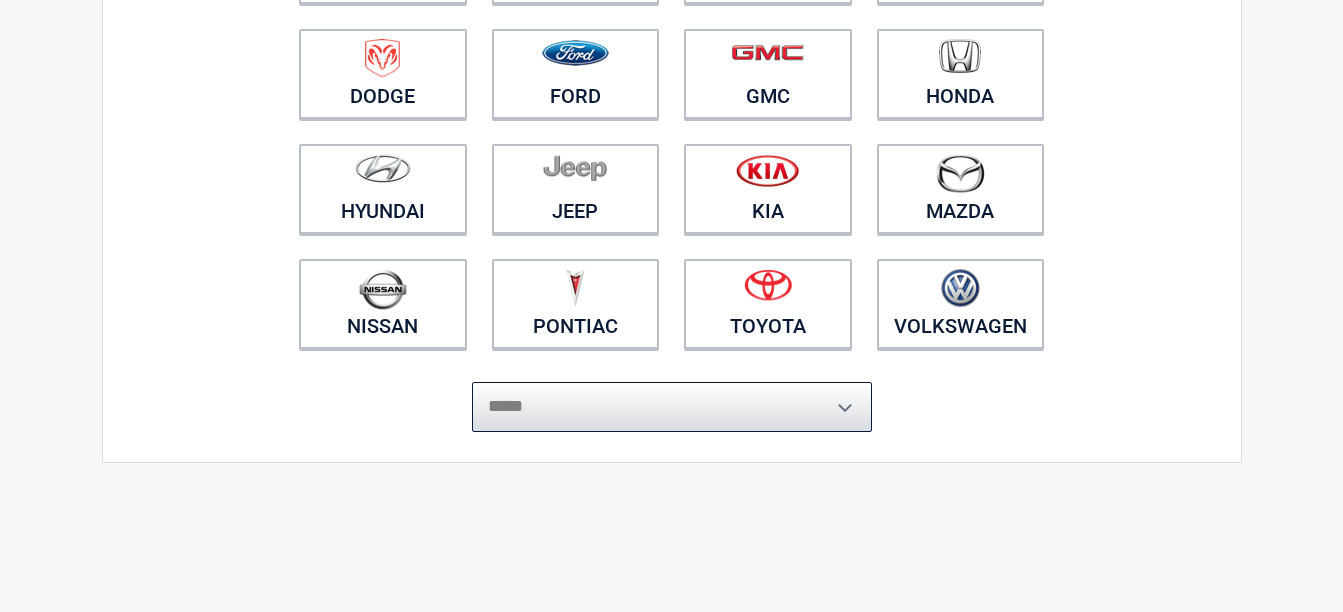 click on "**********" at bounding box center [672, 407] 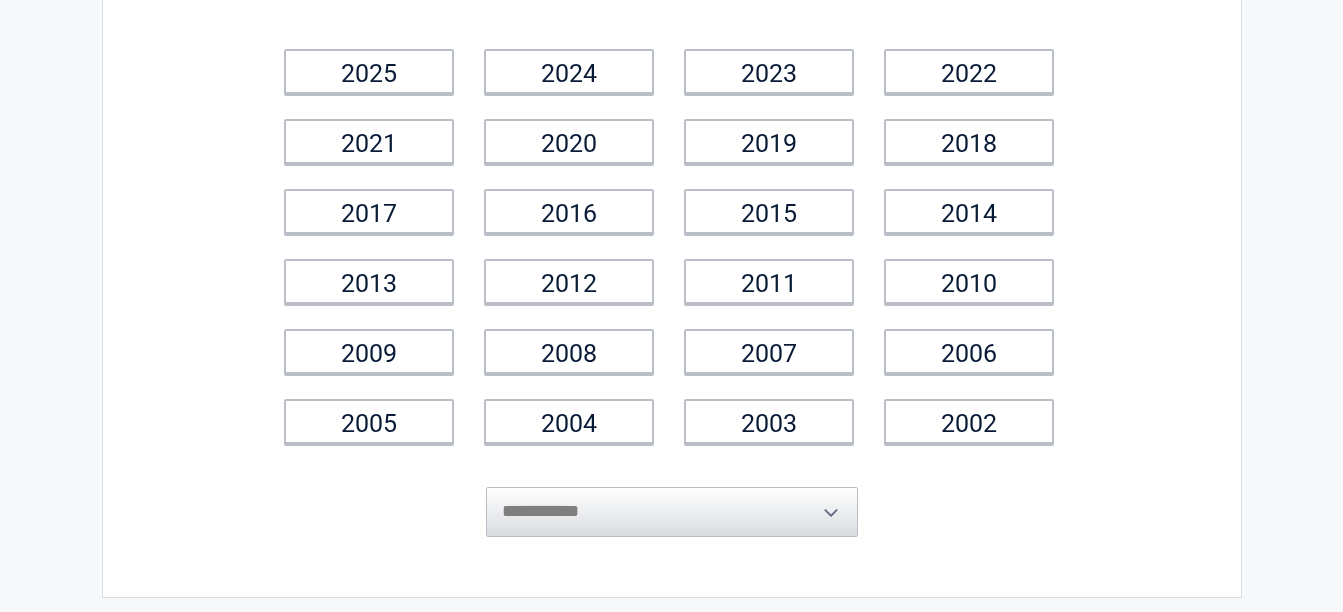 scroll, scrollTop: 176, scrollLeft: 0, axis: vertical 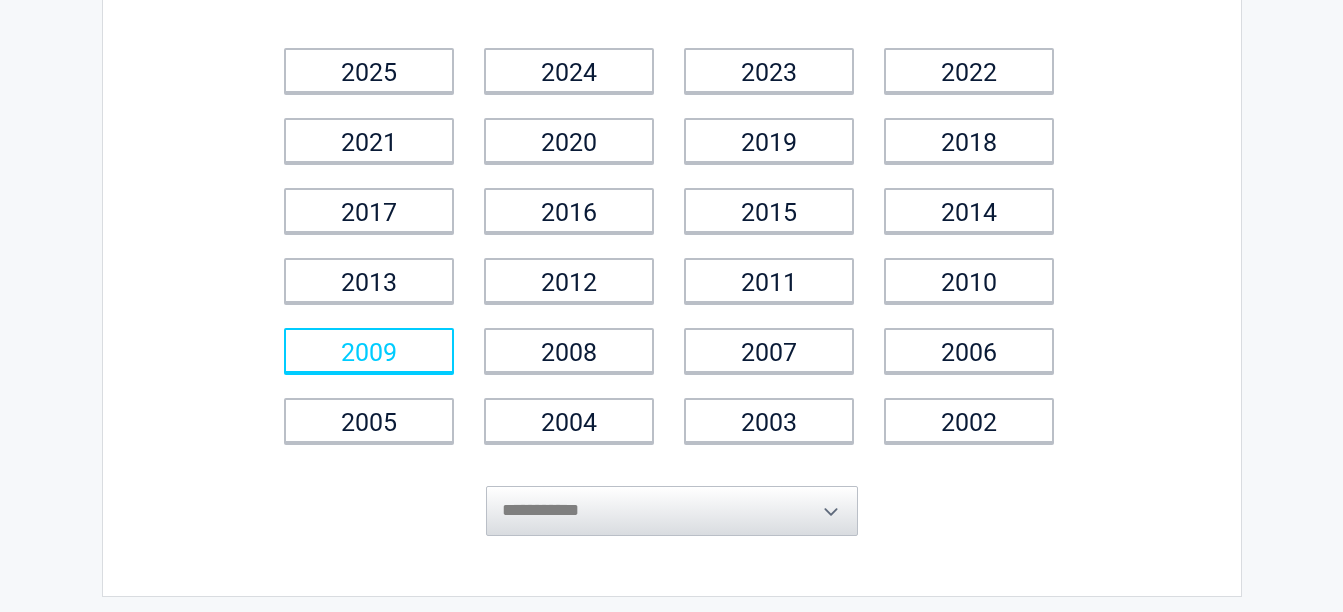click on "2009" at bounding box center (369, 350) 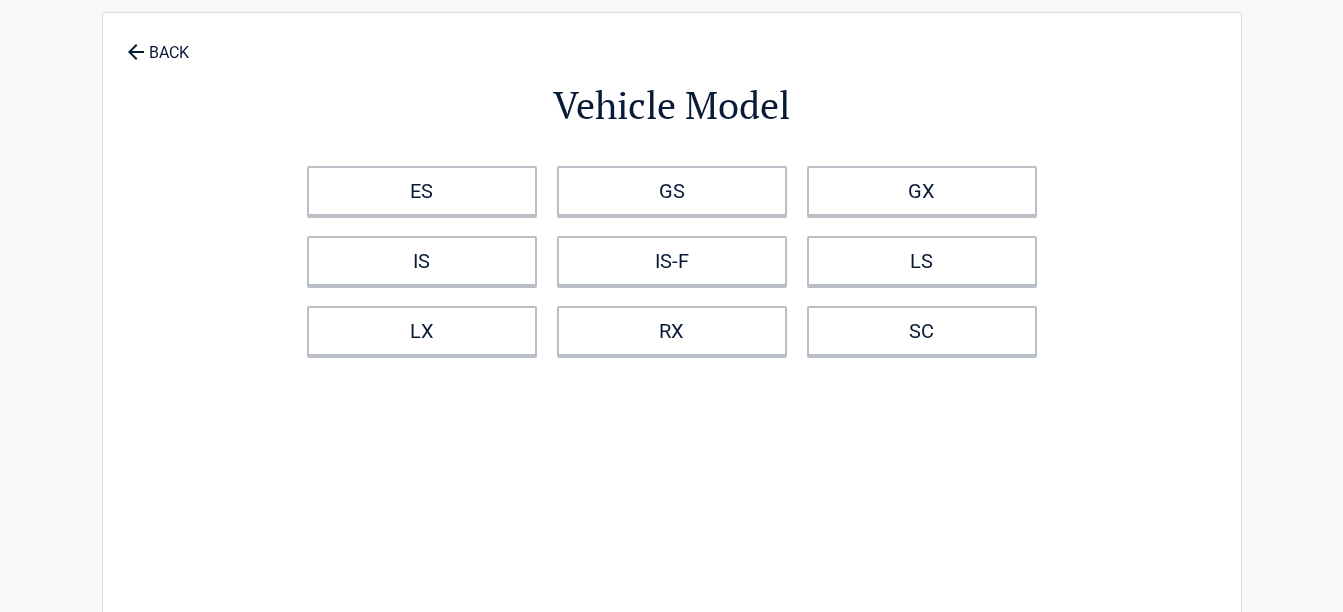 scroll, scrollTop: 0, scrollLeft: 0, axis: both 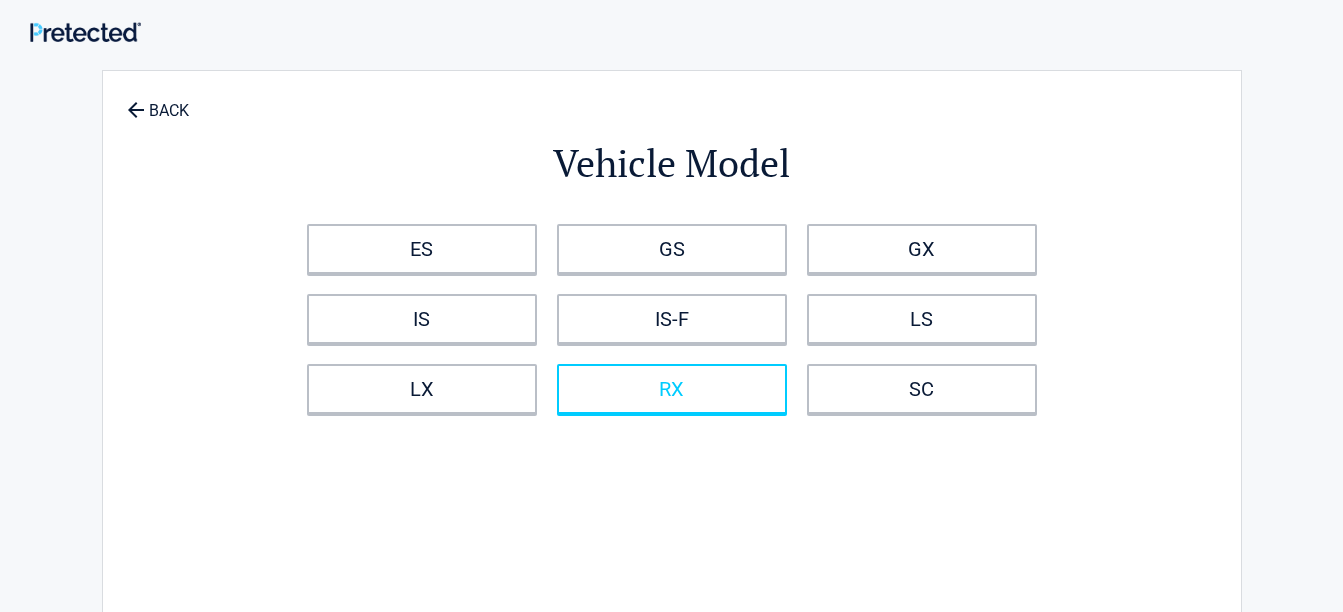 click on "RX" at bounding box center (672, 389) 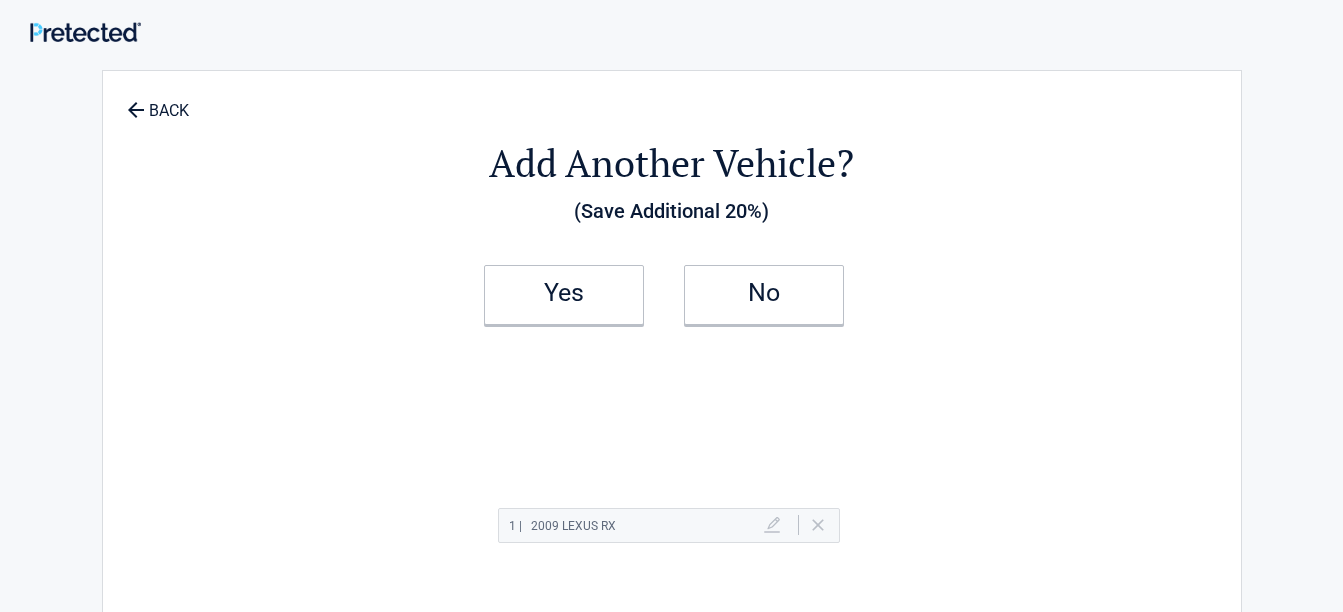 scroll, scrollTop: 184, scrollLeft: 0, axis: vertical 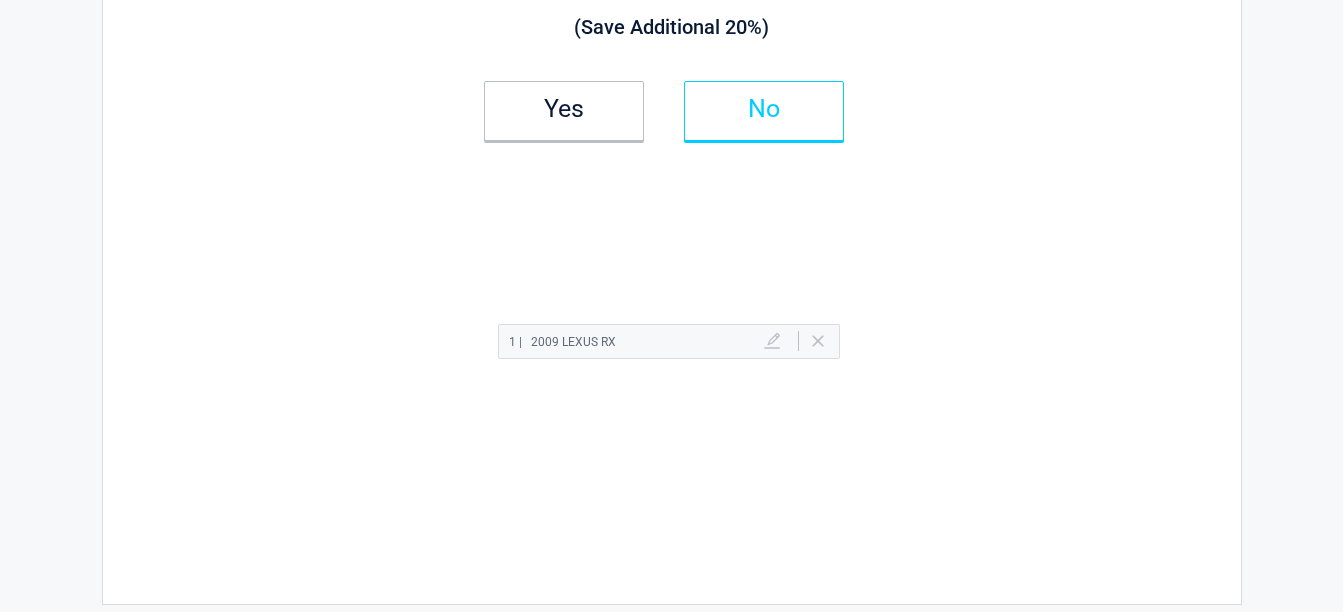 click on "No" at bounding box center [764, 109] 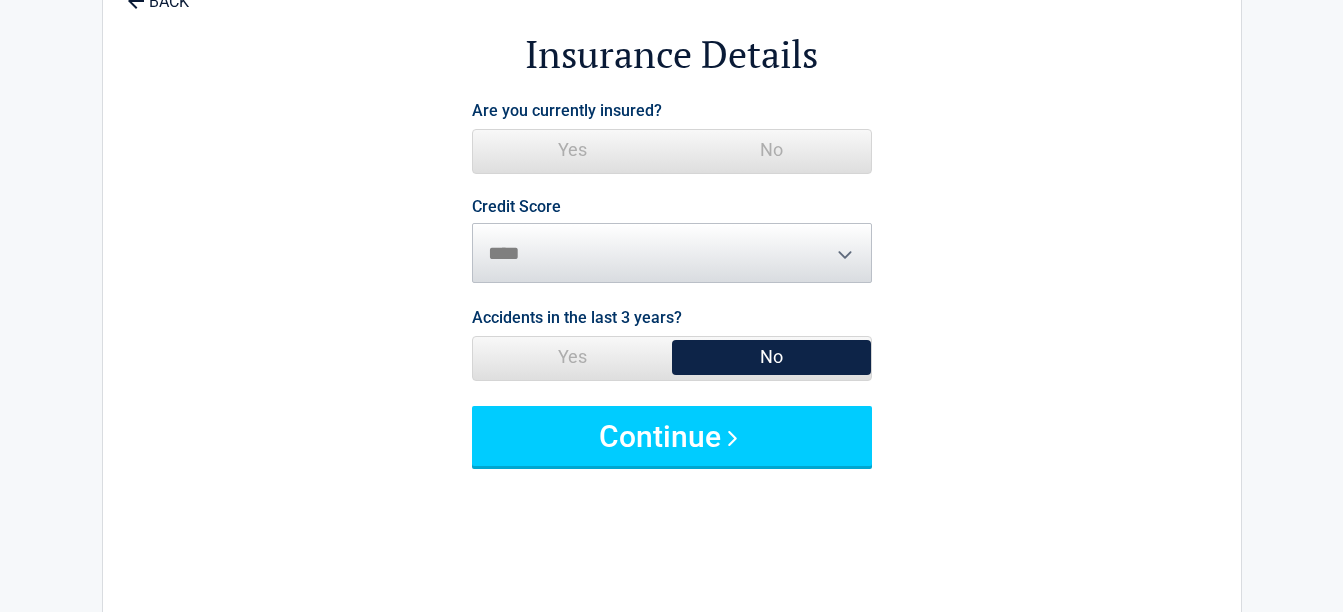 scroll, scrollTop: 0, scrollLeft: 0, axis: both 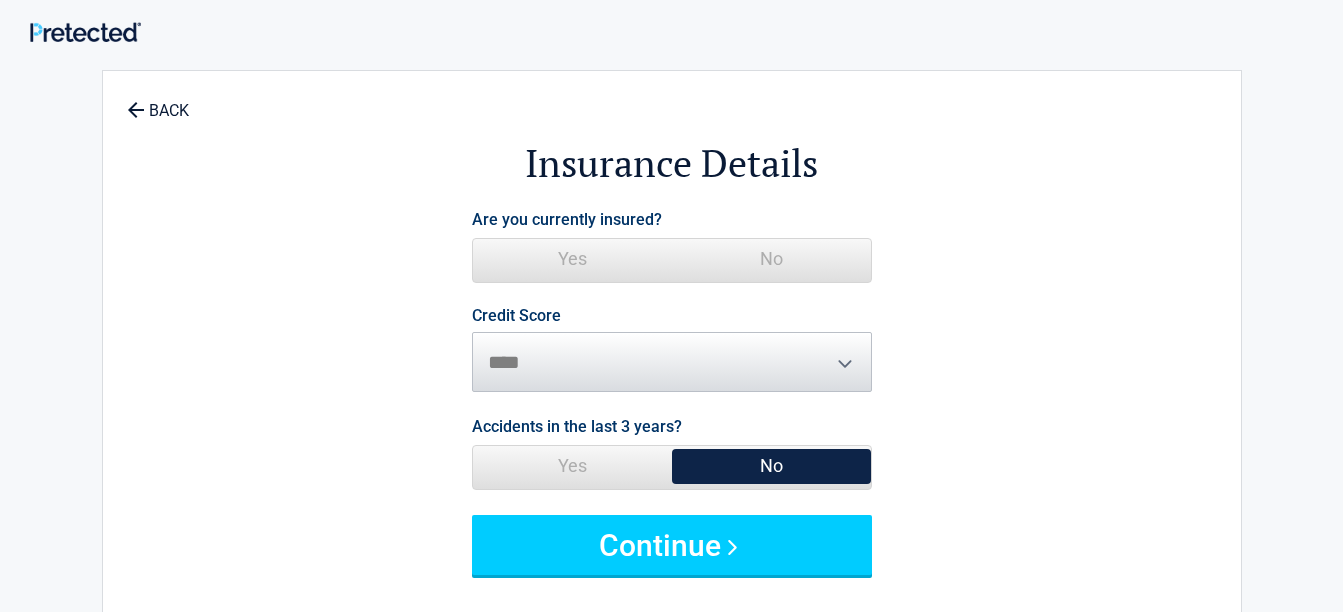 click on "Yes" at bounding box center [572, 259] 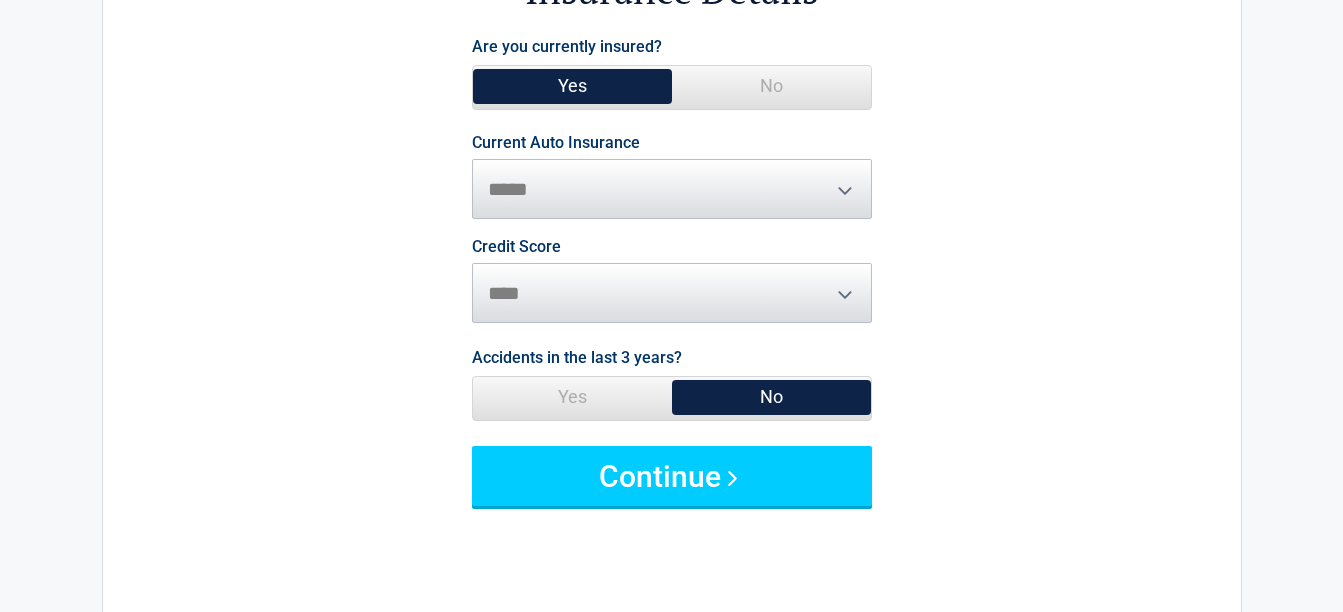 scroll, scrollTop: 175, scrollLeft: 0, axis: vertical 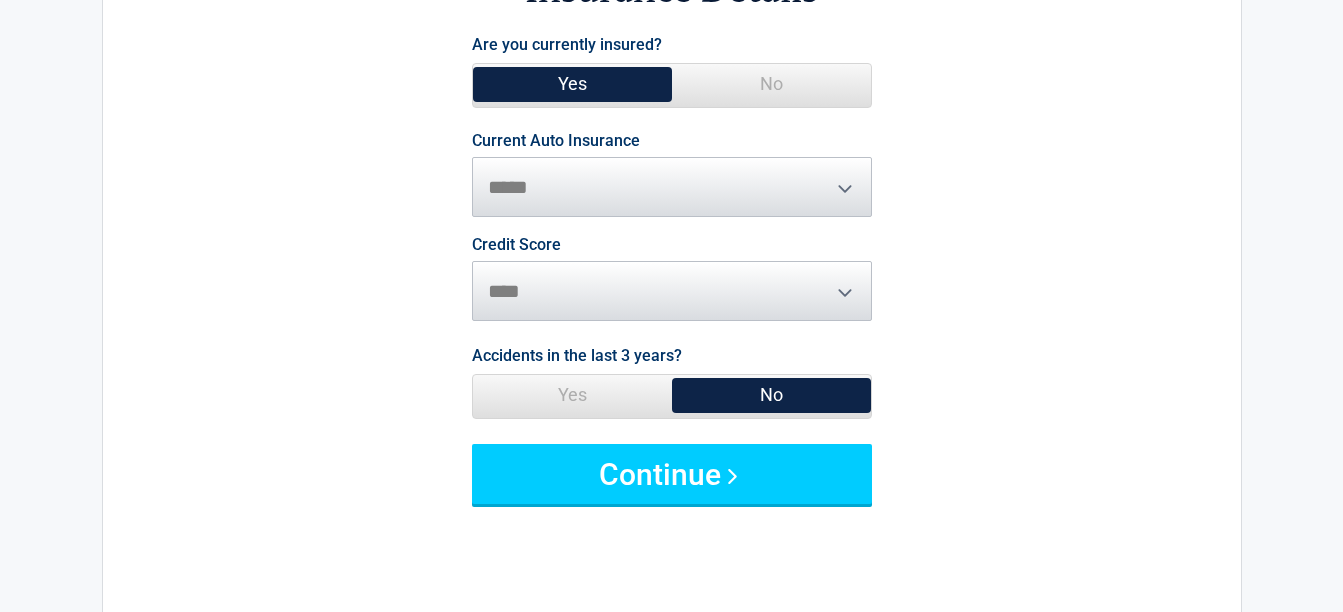 click on "**********" at bounding box center [672, 175] 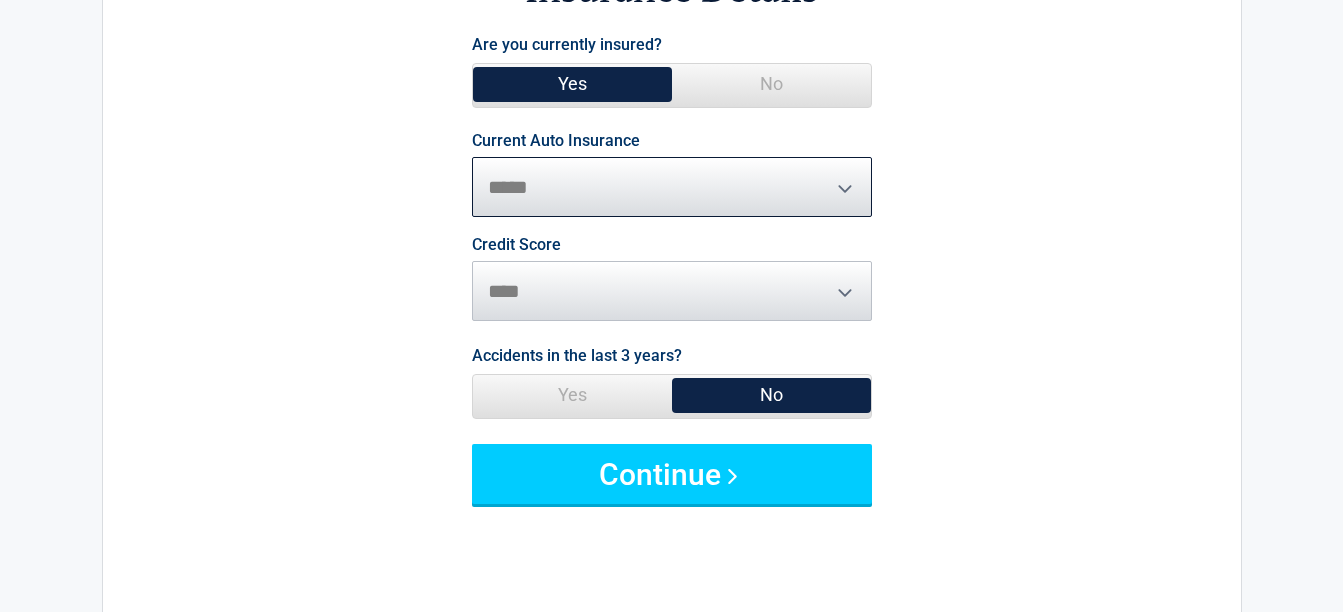 click on "**********" at bounding box center [672, 187] 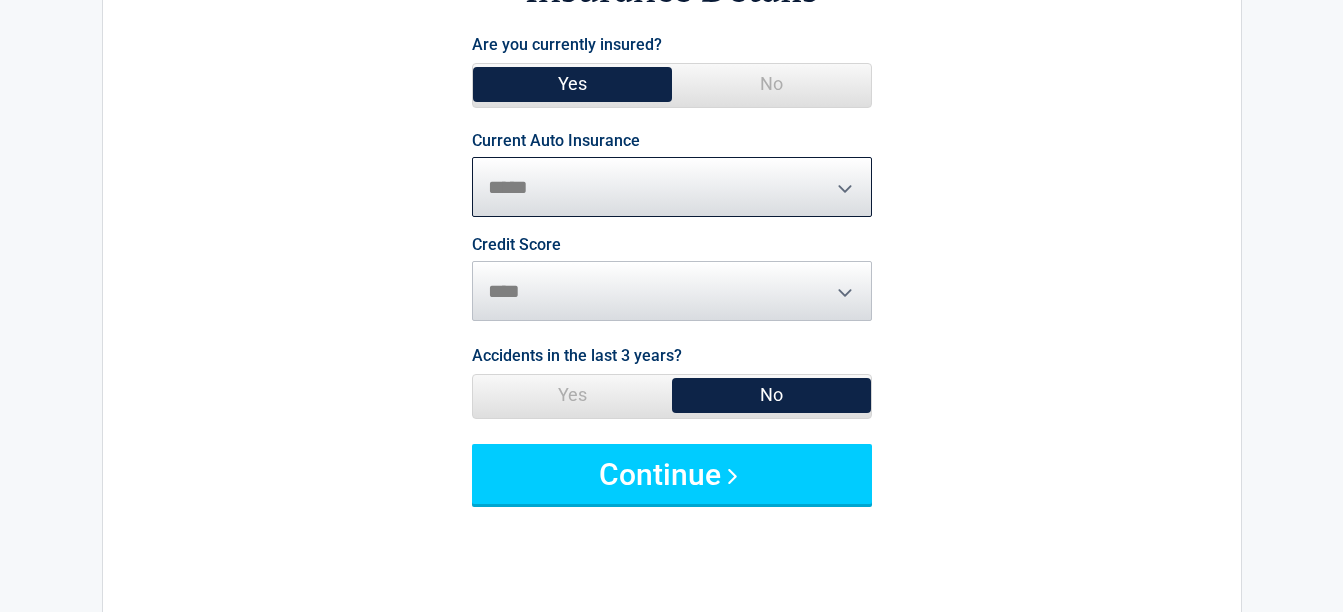 select on "**********" 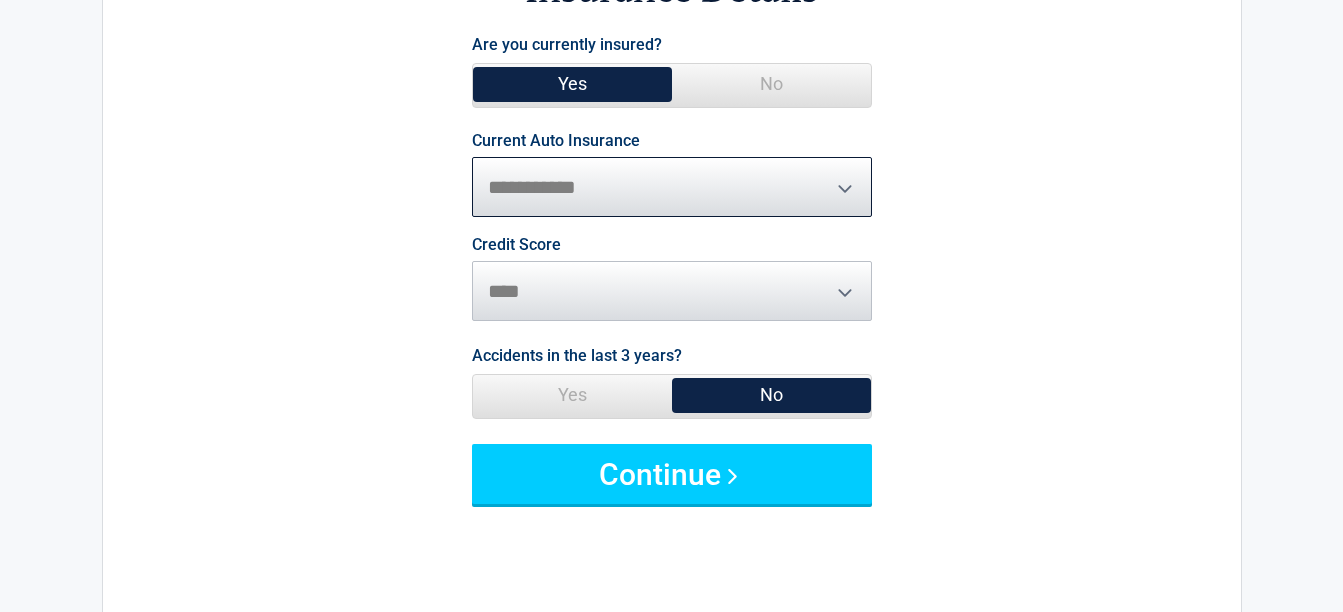 click on "**********" at bounding box center (672, 187) 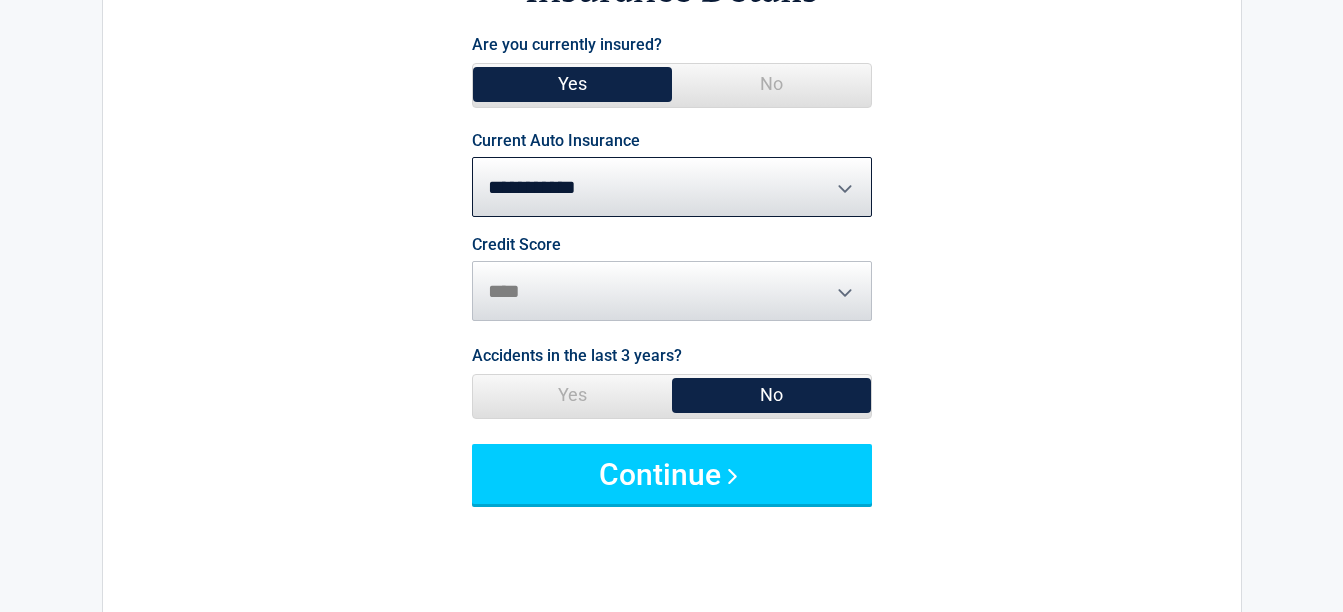click on "Yes" at bounding box center (572, 395) 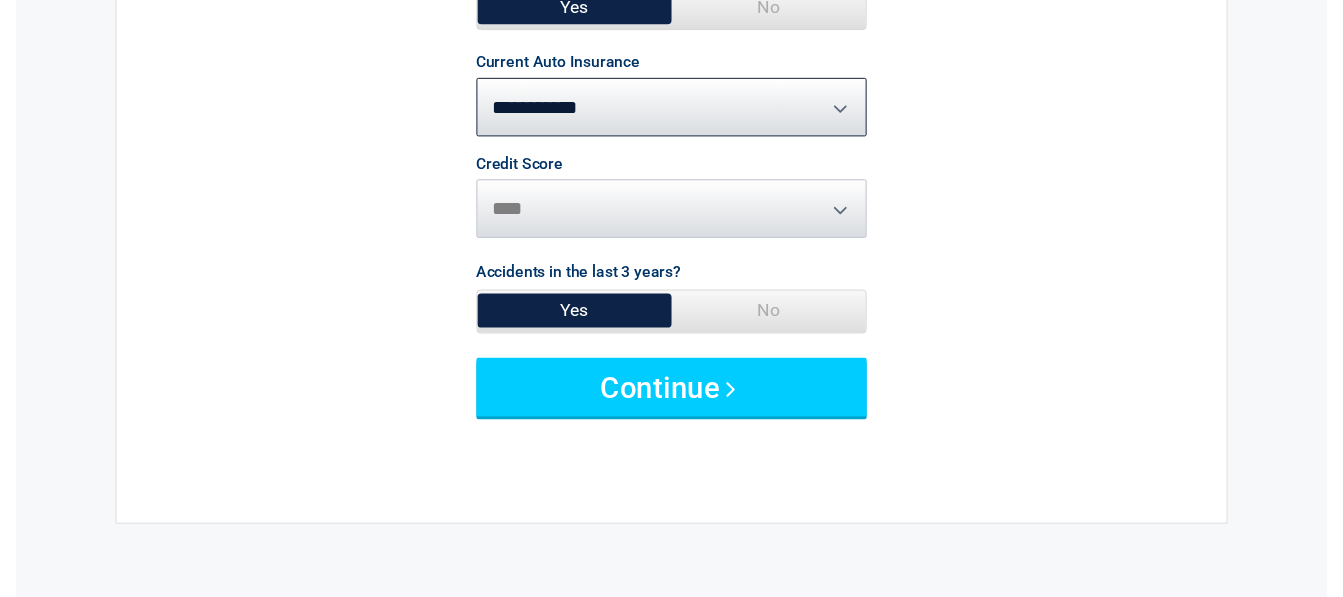 scroll, scrollTop: 253, scrollLeft: 0, axis: vertical 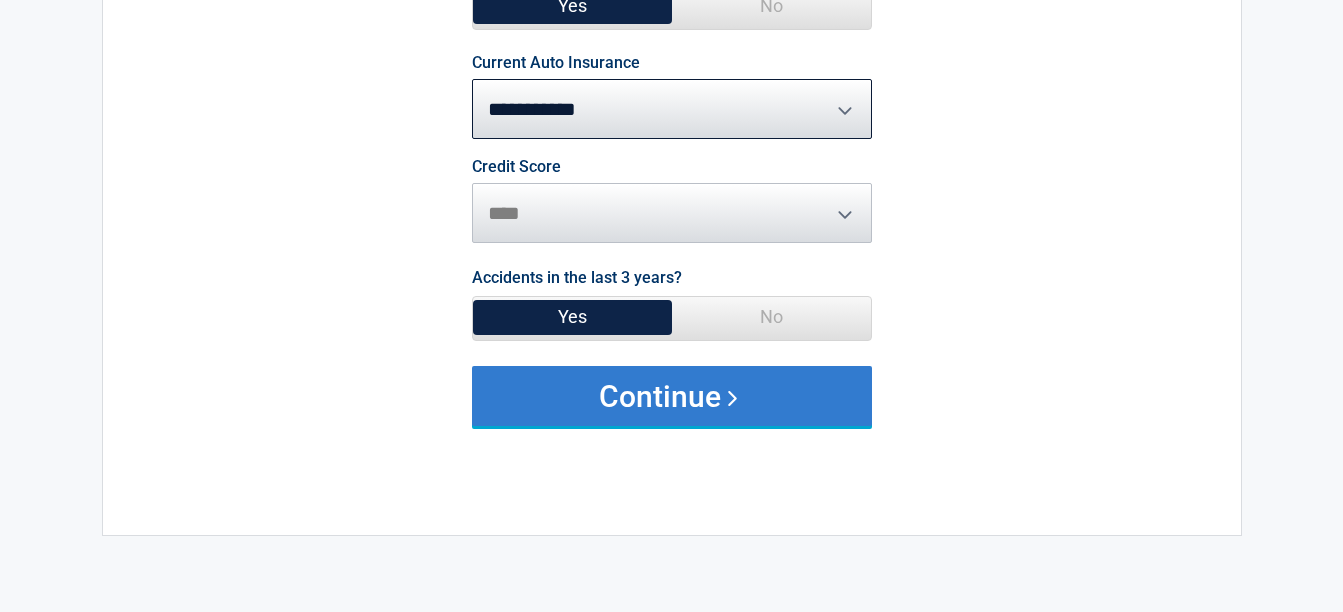 click on "Continue" at bounding box center (672, 396) 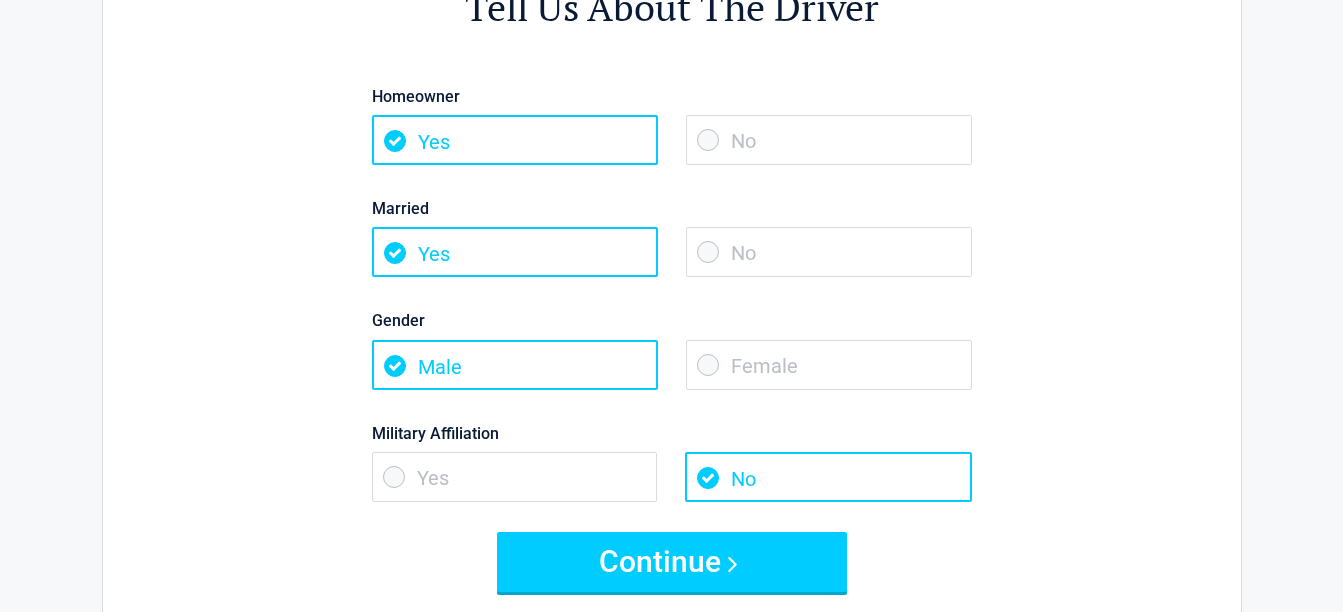 scroll, scrollTop: 157, scrollLeft: 0, axis: vertical 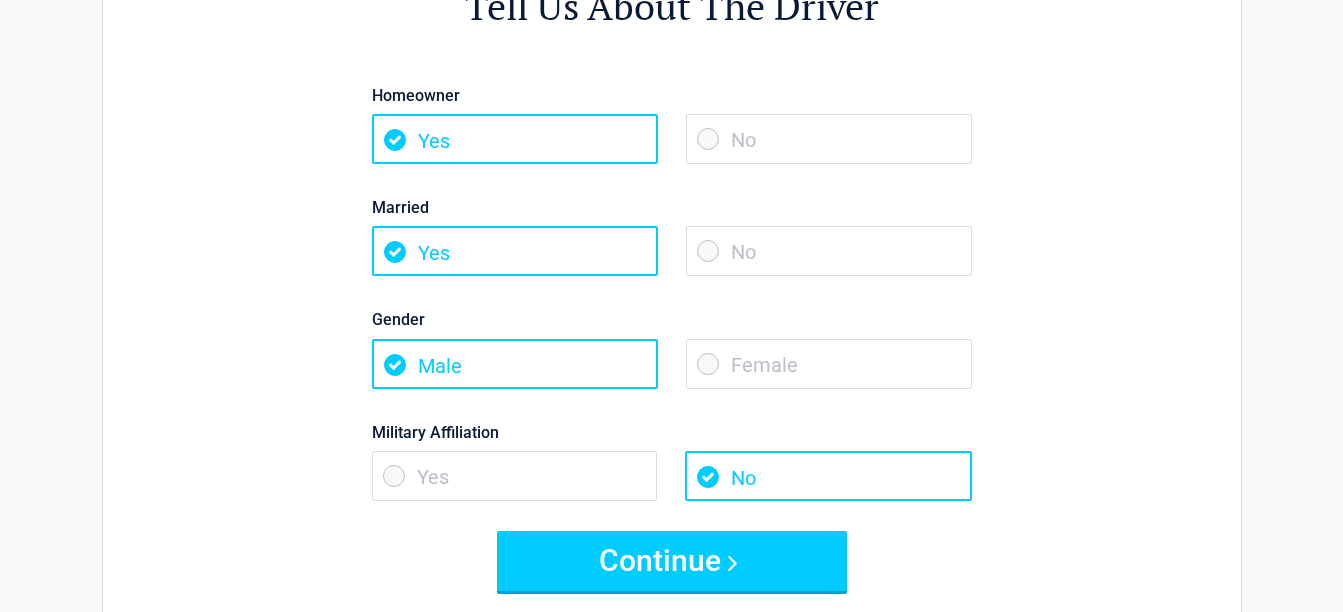 click on "No" at bounding box center (829, 139) 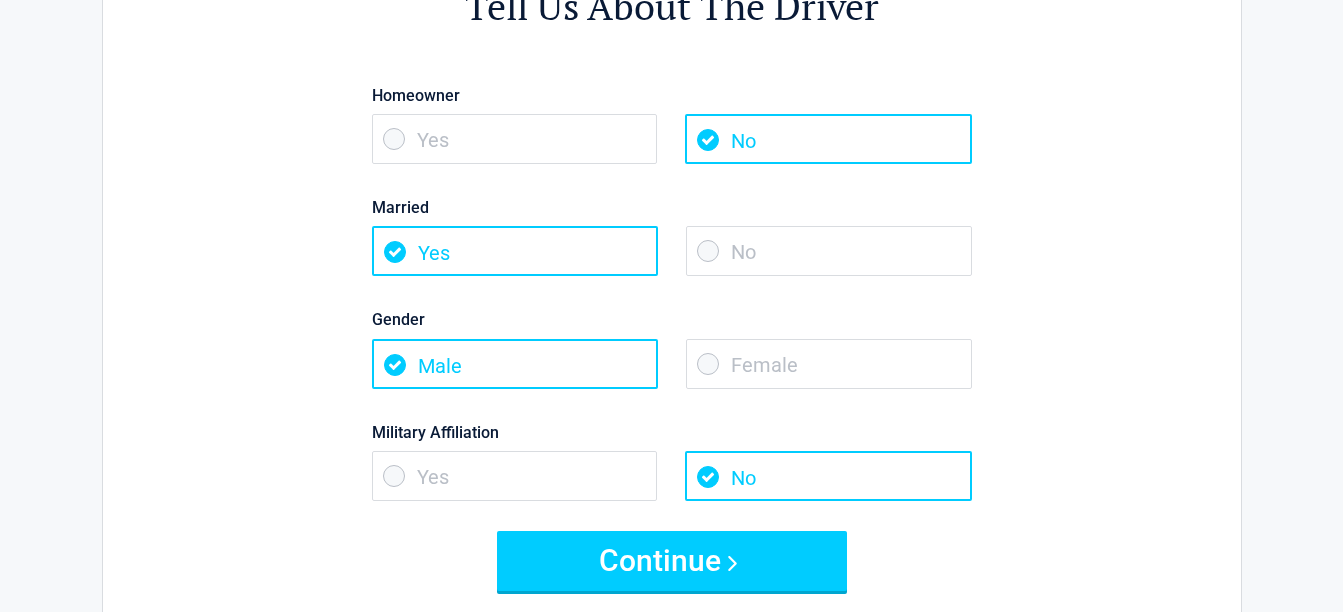 click on "No" at bounding box center [829, 251] 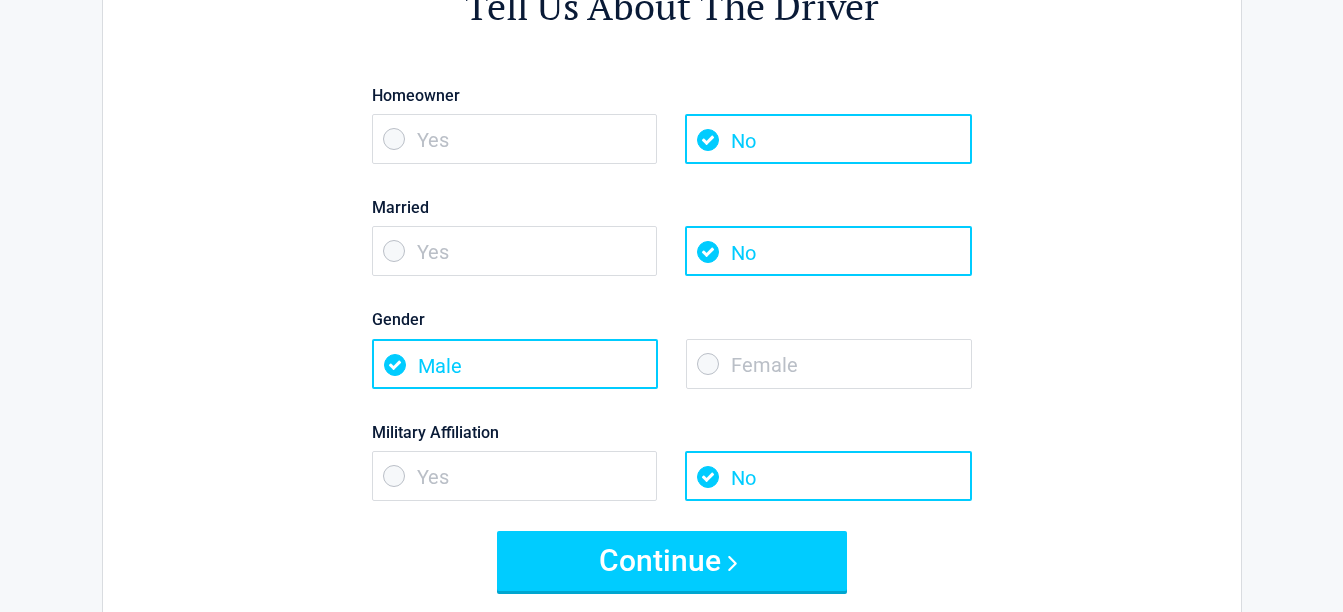 click on "Female" at bounding box center [829, 364] 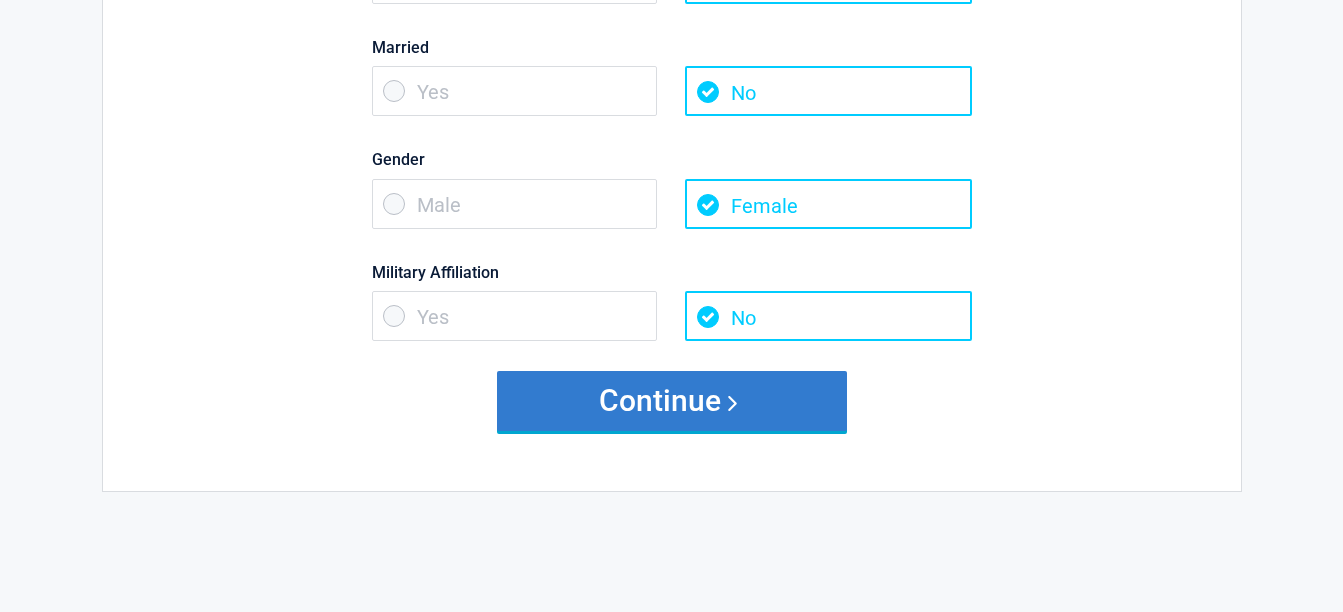 click on "Continue" at bounding box center [672, 401] 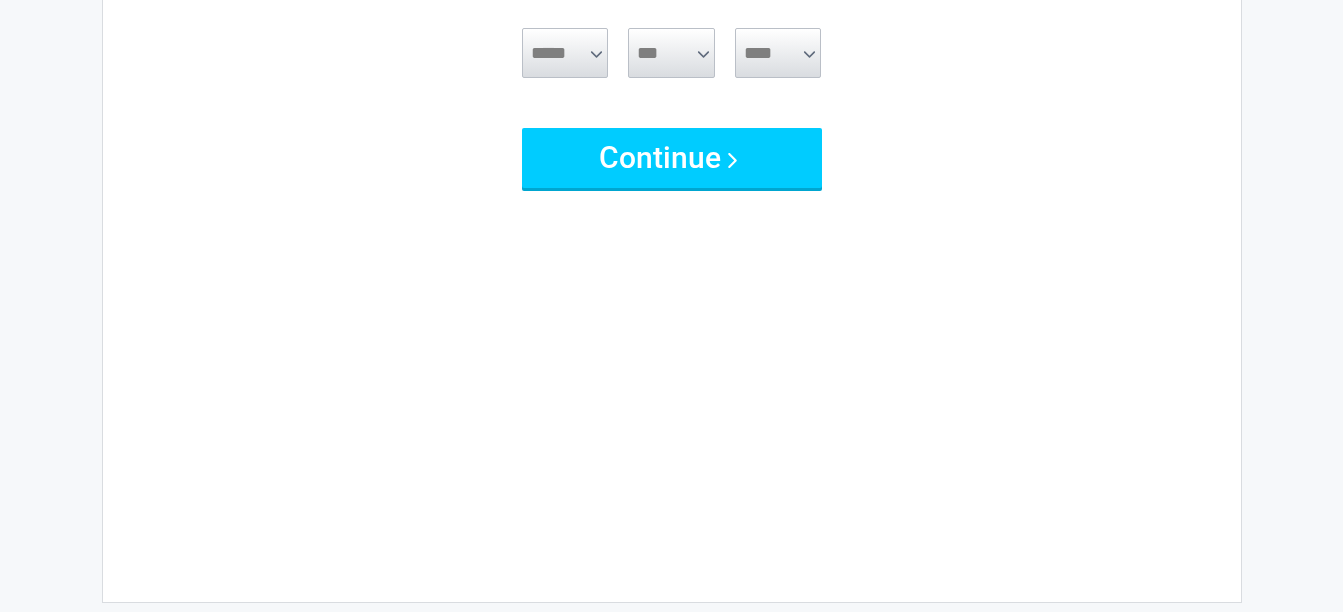 scroll, scrollTop: 0, scrollLeft: 0, axis: both 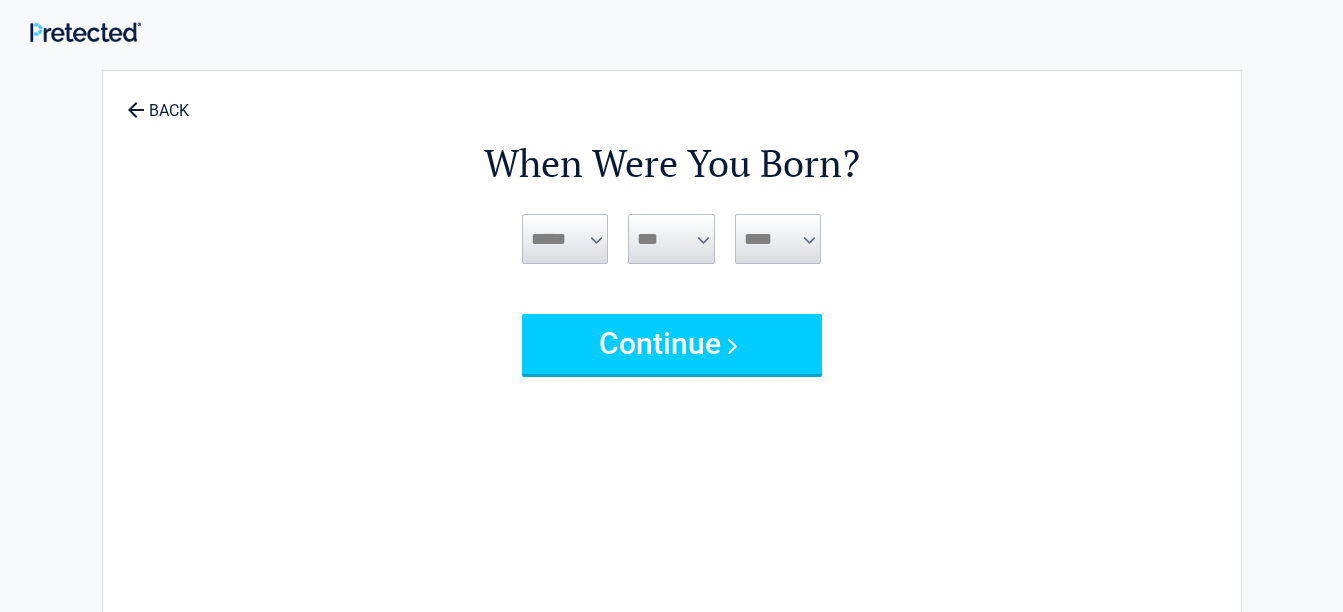 click on "*****
***
***
***
***
***
***
***
***
***
***
***
***" at bounding box center (565, 239) 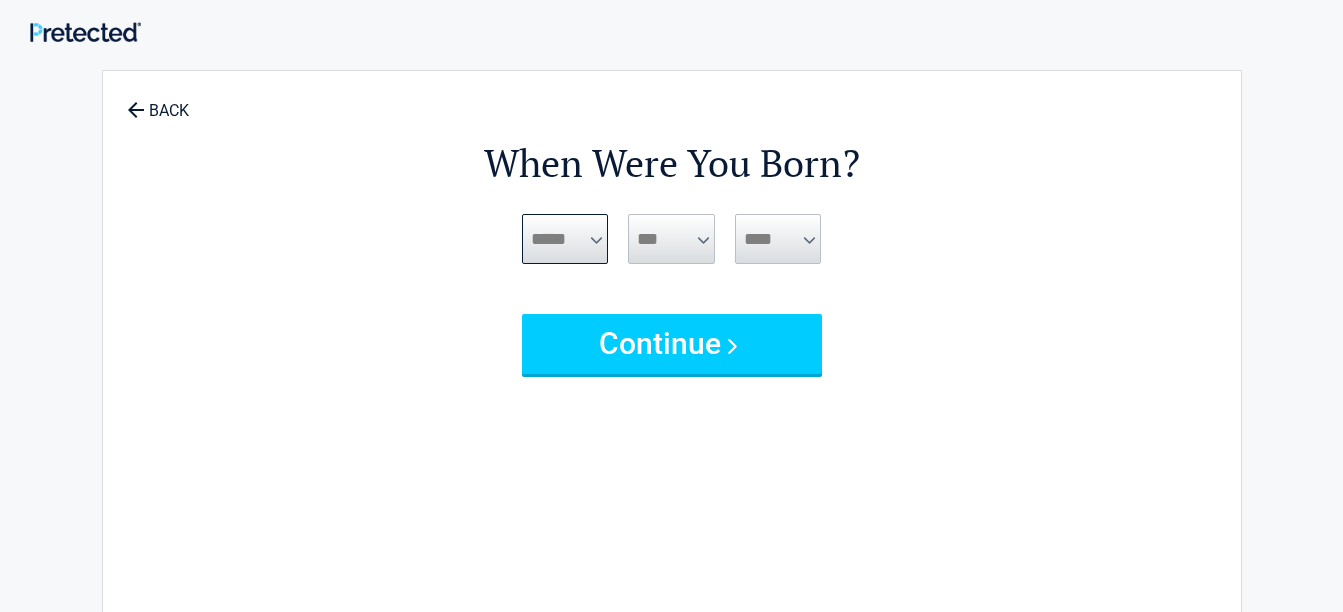 click on "*****
***
***
***
***
***
***
***
***
***
***
***
***" at bounding box center (565, 239) 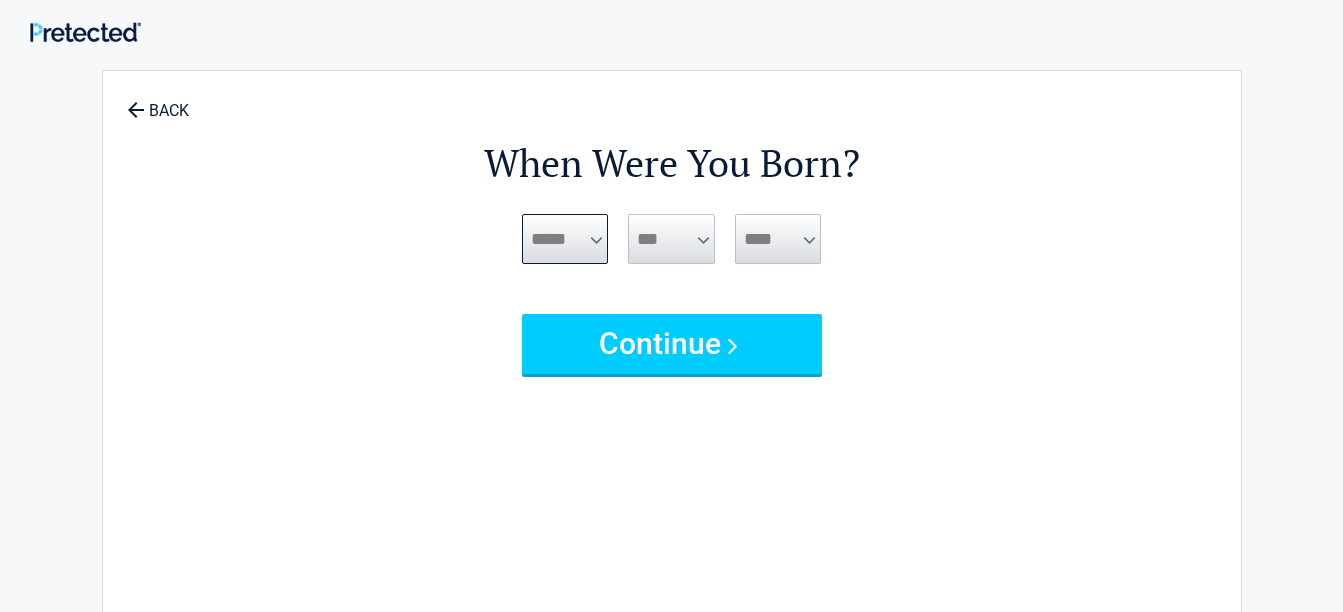 select on "*" 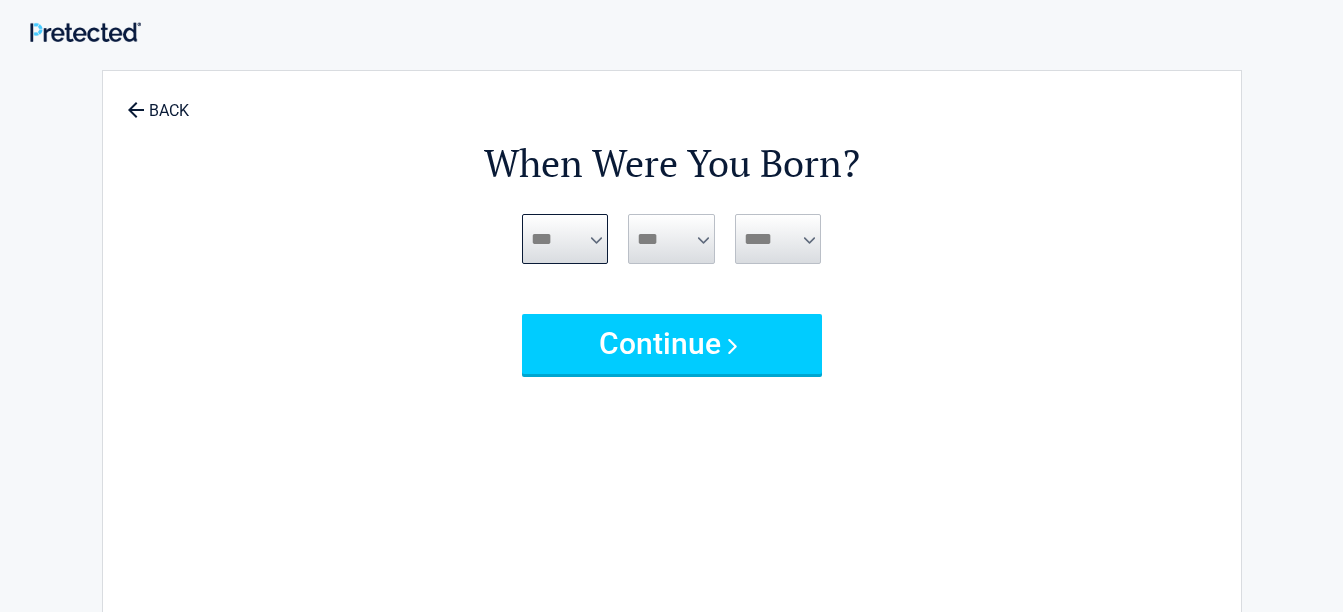 click on "*****
***
***
***
***
***
***
***
***
***
***
***
***" at bounding box center (565, 239) 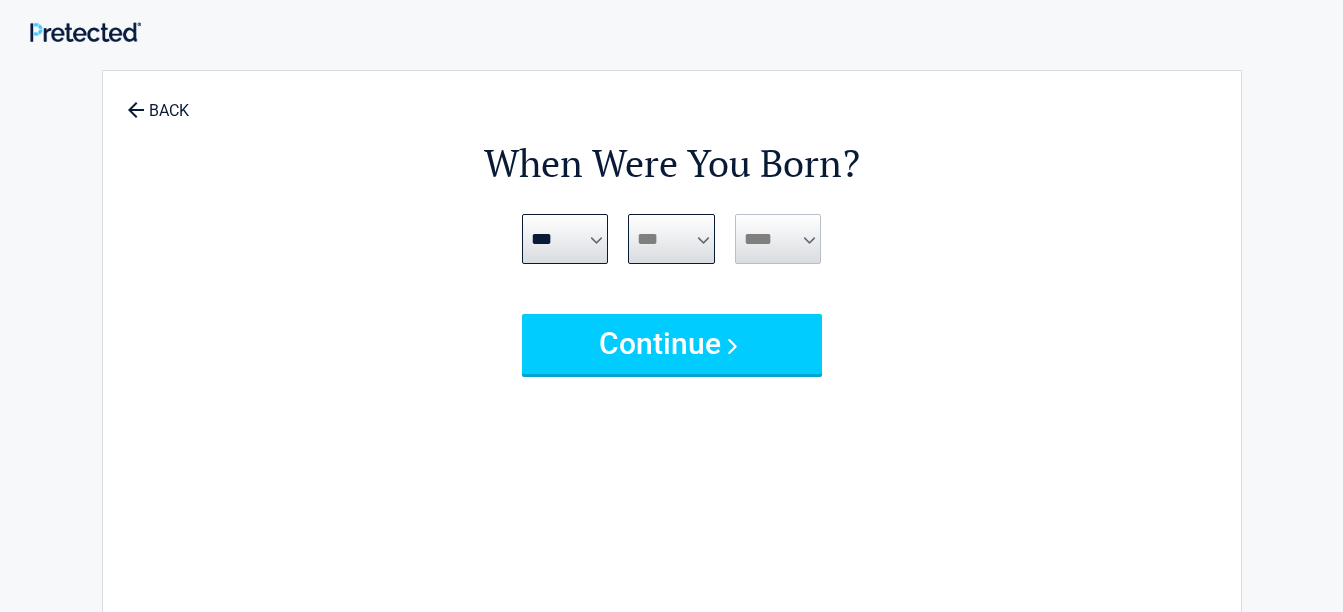 click on "*** * * * * * * * * * ** ** ** ** ** ** ** ** ** ** ** ** ** ** ** ** ** ** ** ** **" at bounding box center (671, 239) 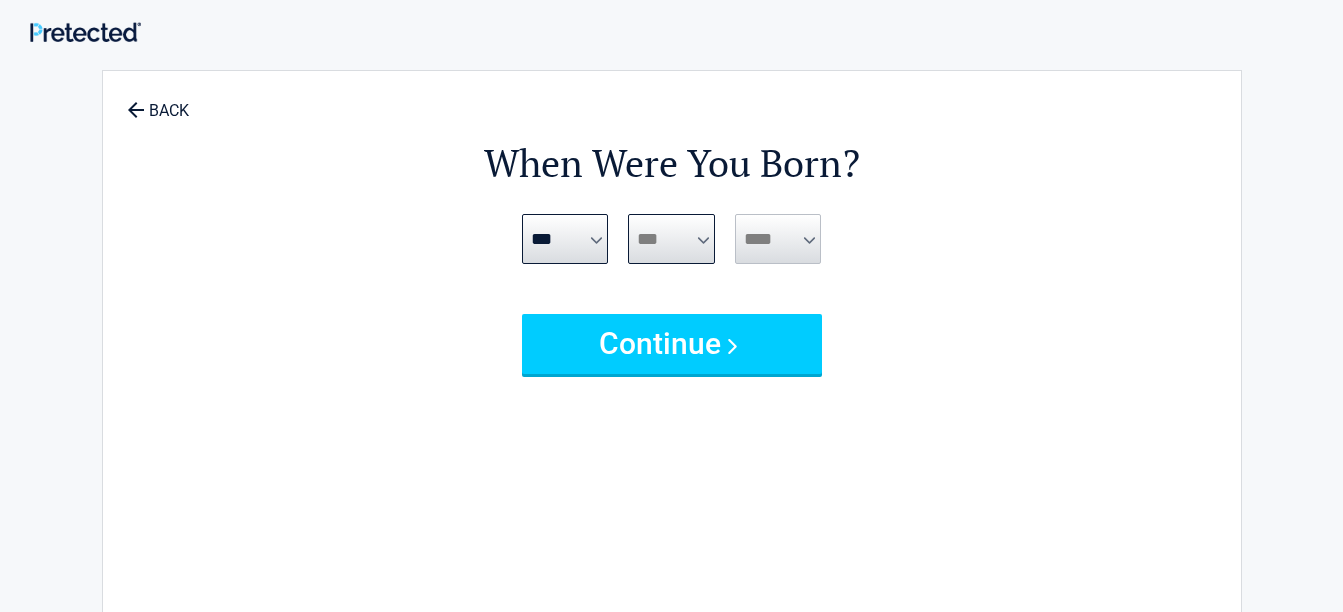 select on "*" 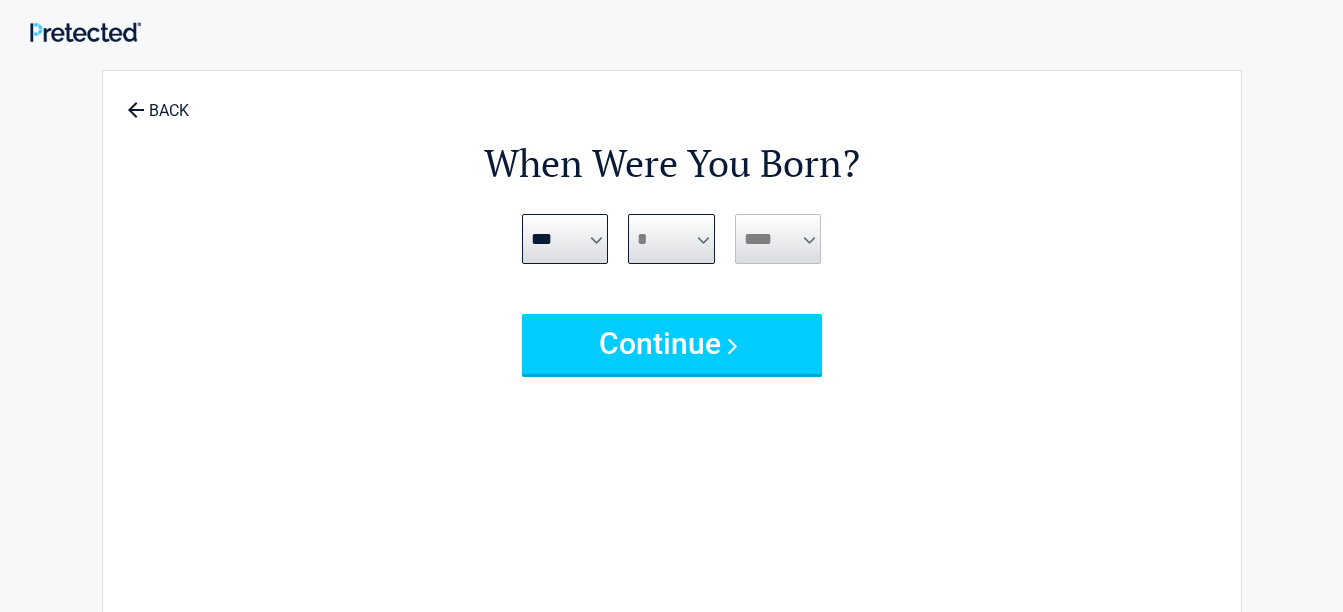 click on "*** * * * * * * * * * ** ** ** ** ** ** ** ** ** ** ** ** ** ** ** ** ** ** ** ** **" at bounding box center (671, 239) 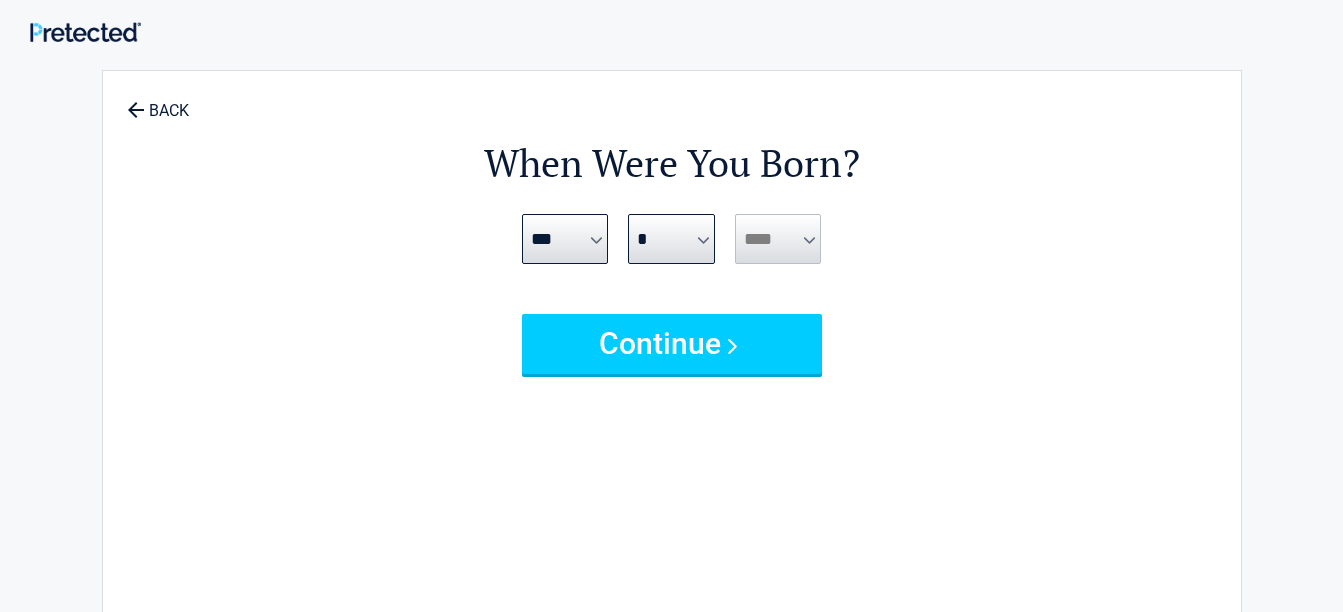 click on "****
****
****
****
****
****
****
****
****
****
****
****
****
****
****
****
****
****
****
****
****
****
****
****
****
****
****
****
****
****
****
****
****
****
****
****
****
****
****
****
****
****
****
****
****
****
****
****
****
****
****
****
****
****
****
****
****
****
****
****
****
****
**** ****" at bounding box center [778, 239] 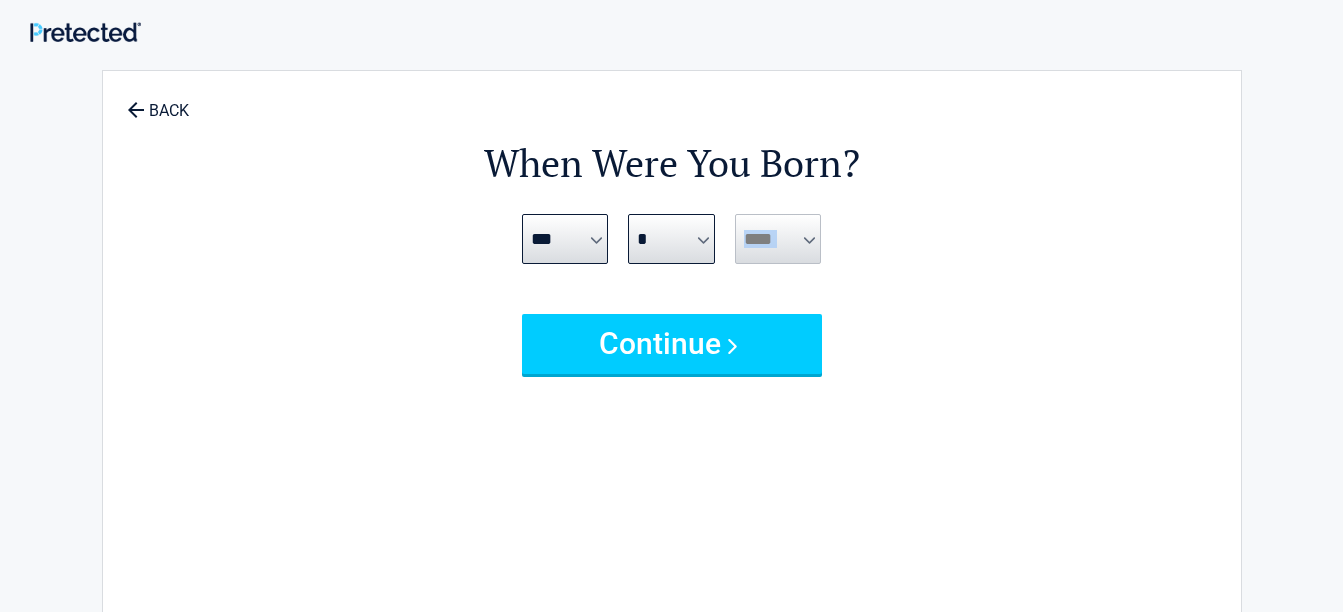 click on "****
****
****
****
****
****
****
****
****
****
****
****
****
****
****
****
****
****
****
****
****
****
****
****
****
****
****
****
****
****
****
****
****
****
****
****
****
****
****
****
****
****
****
****
****
****
****
****
****
****
****
****
****
****
****
****
****
****
****
****
****
****
**** ****" at bounding box center [778, 239] 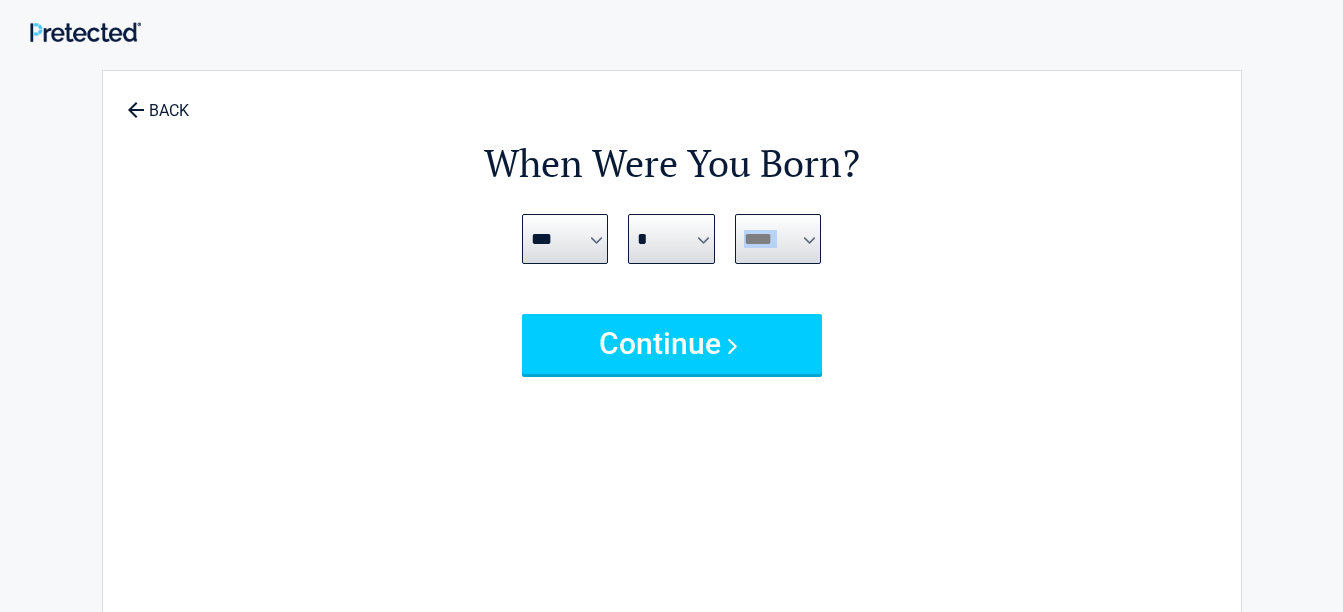 drag, startPoint x: 812, startPoint y: 246, endPoint x: 770, endPoint y: 238, distance: 42.755116 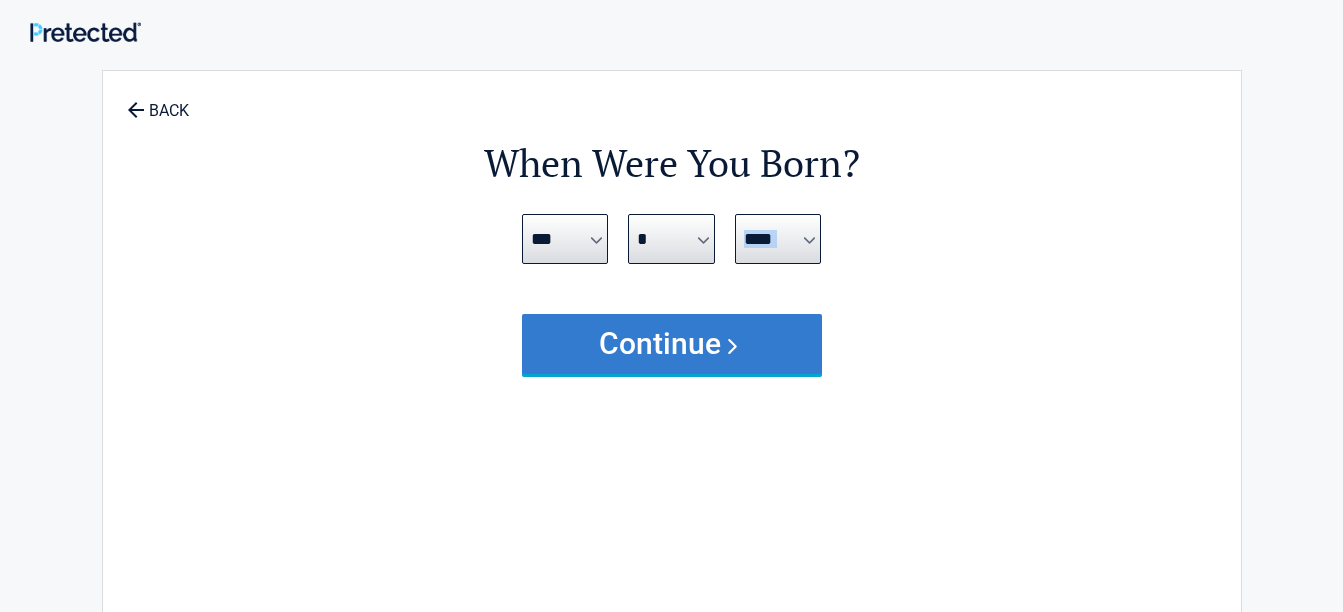 click on "Continue" at bounding box center (672, 344) 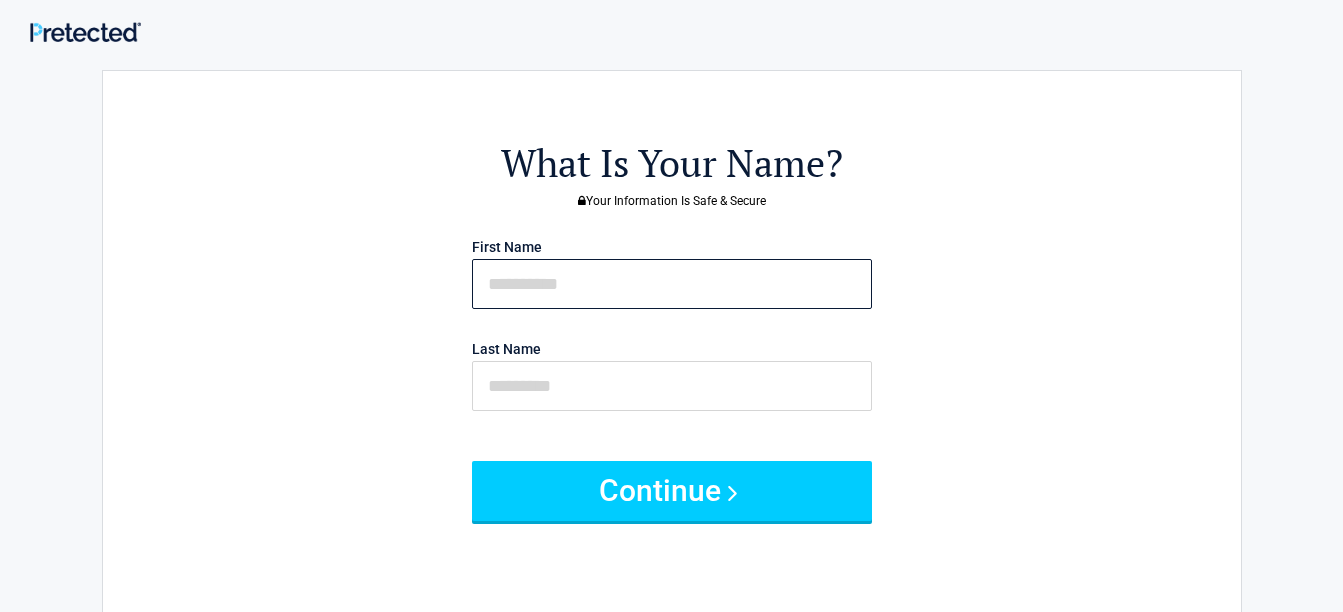 click at bounding box center [672, 284] 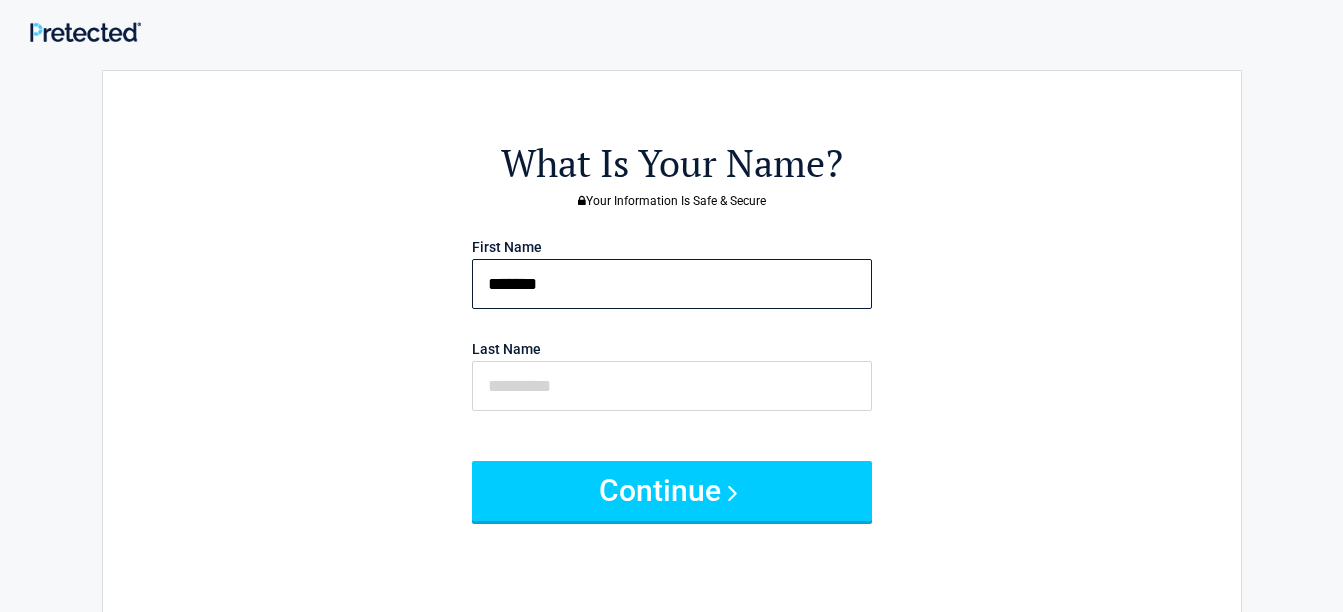 type on "*******" 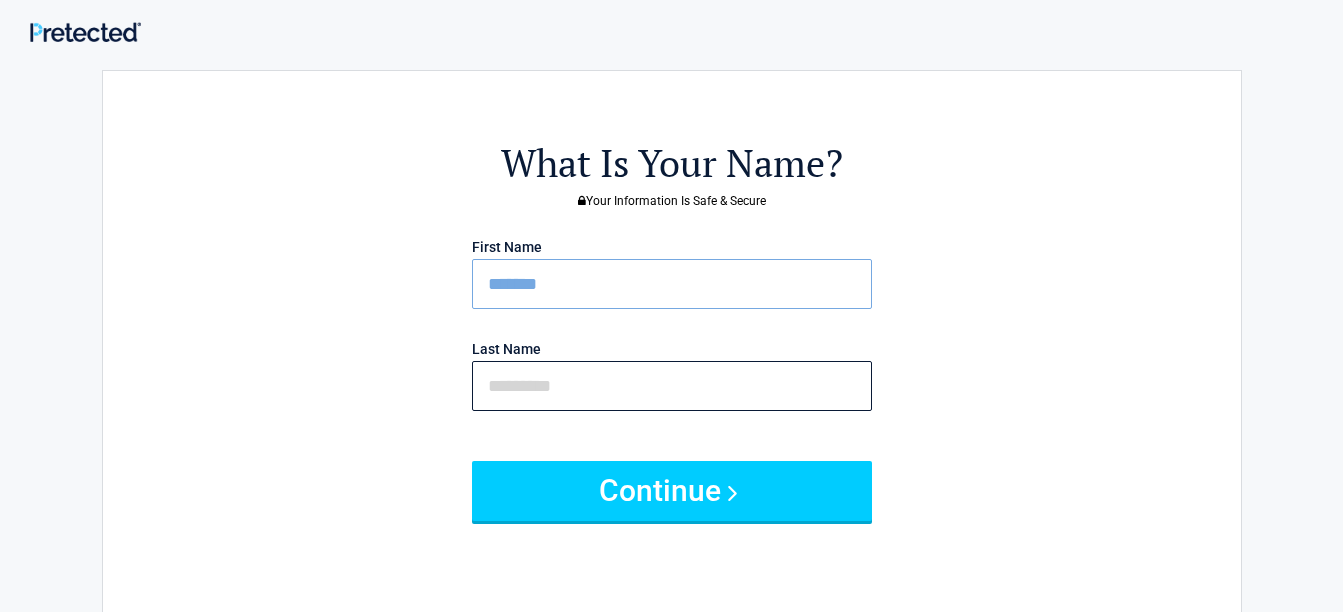 click at bounding box center [672, 386] 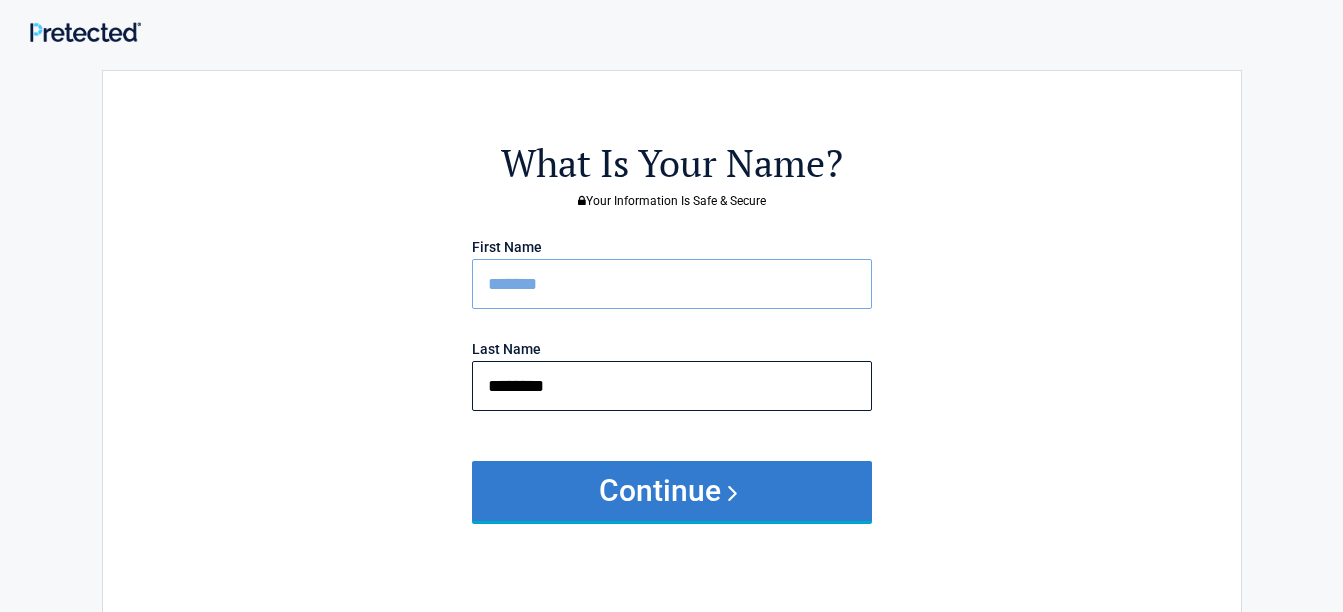 type on "********" 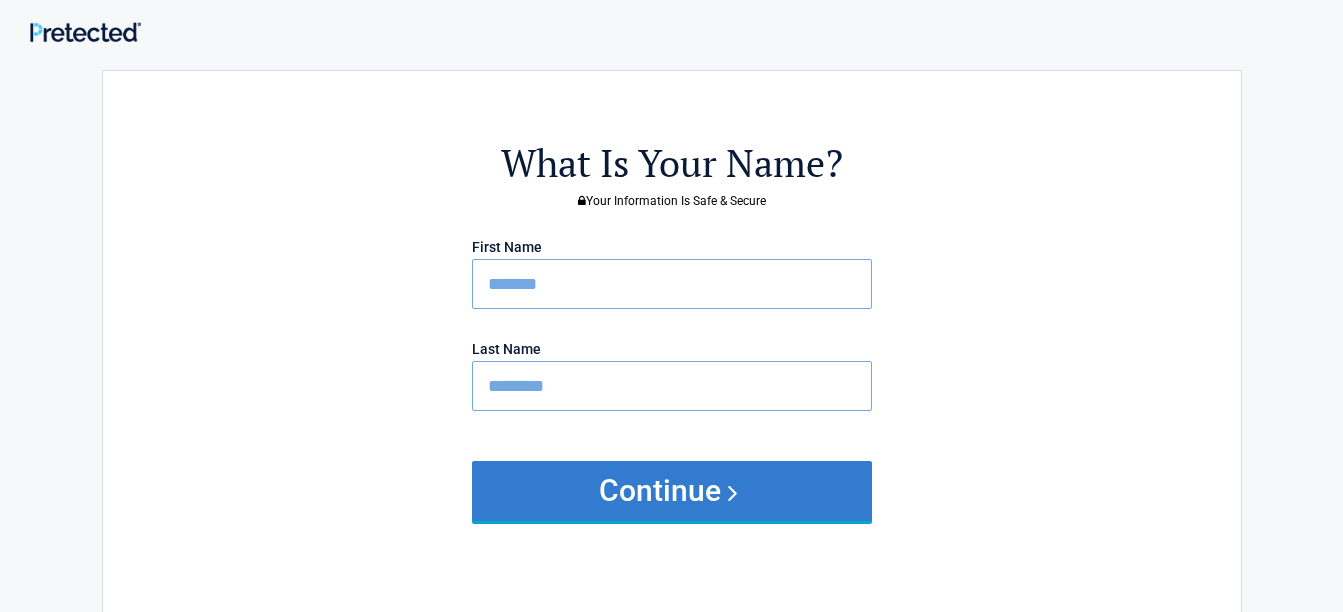 click on "Continue" at bounding box center (672, 491) 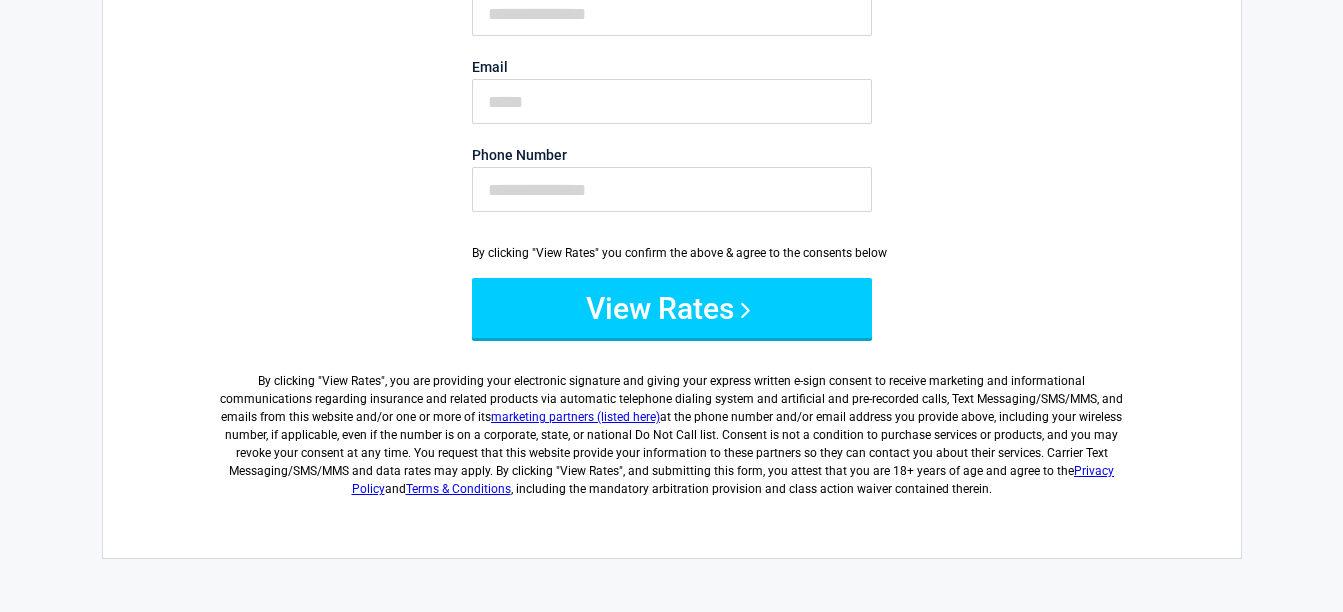 scroll, scrollTop: 280, scrollLeft: 0, axis: vertical 